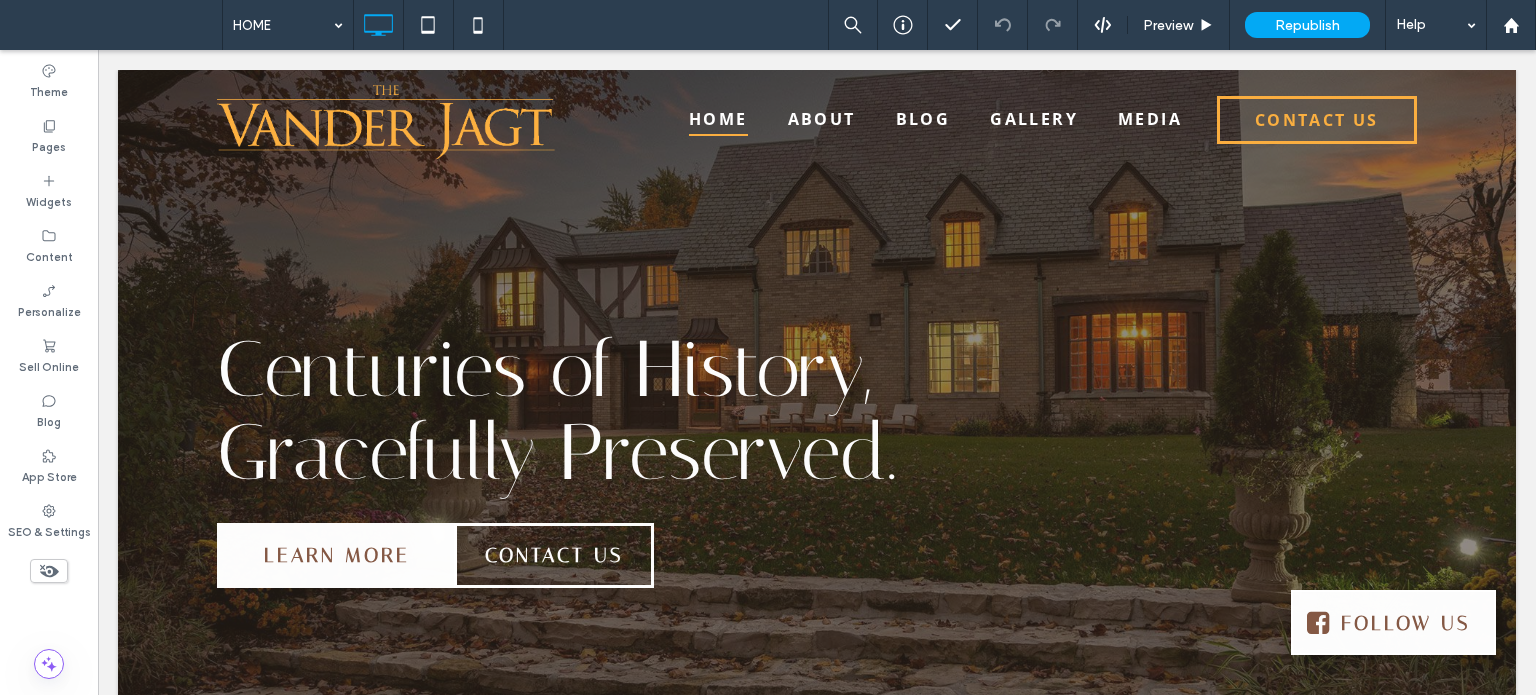 scroll, scrollTop: 3204, scrollLeft: 0, axis: vertical 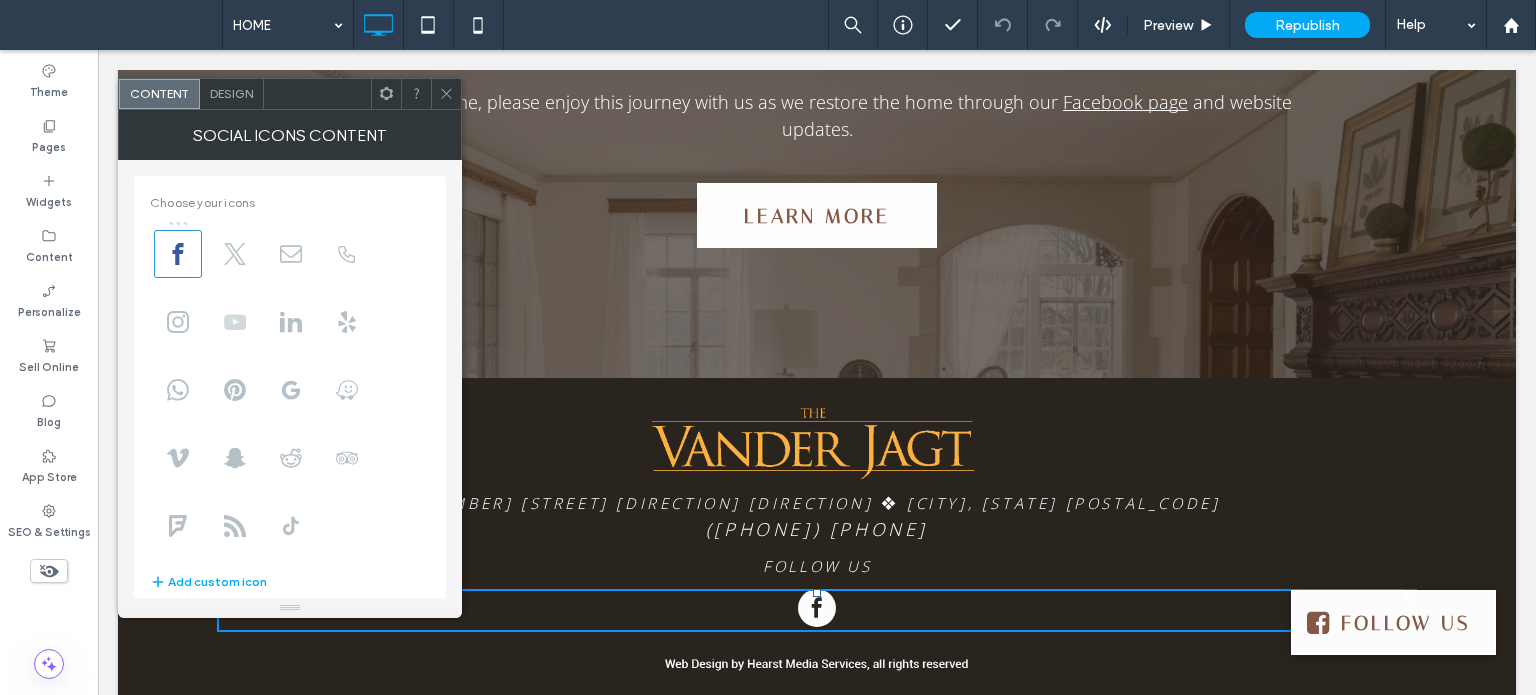 click 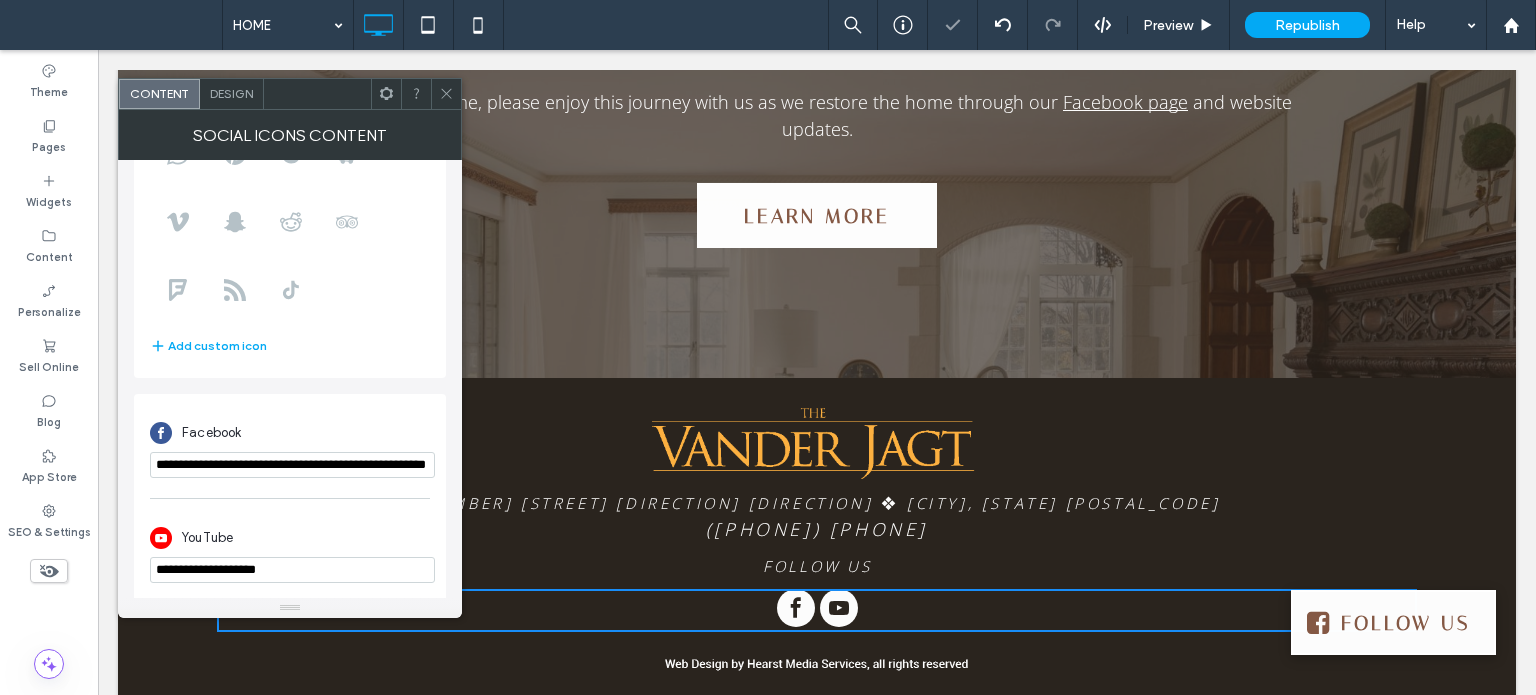 scroll, scrollTop: 243, scrollLeft: 0, axis: vertical 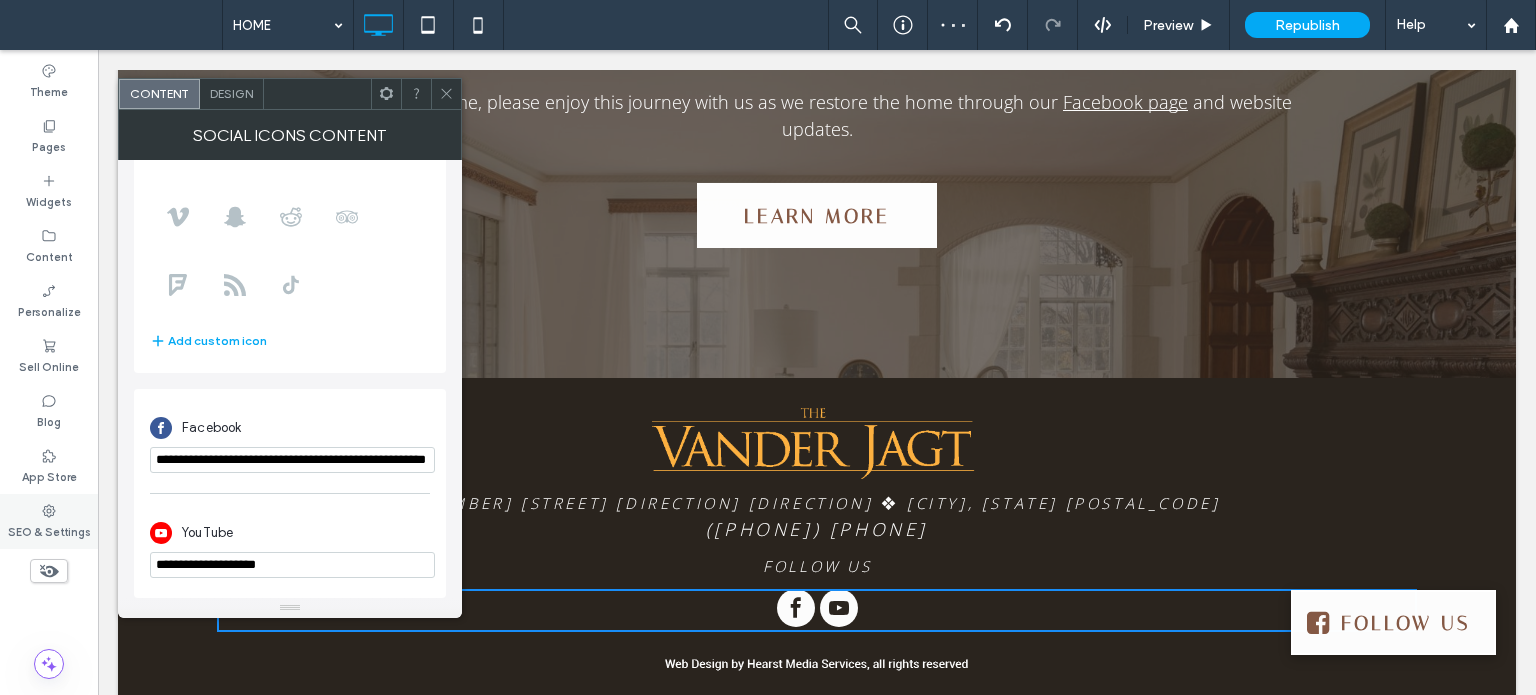 drag, startPoint x: 328, startPoint y: 551, endPoint x: 29, endPoint y: 531, distance: 299.66815 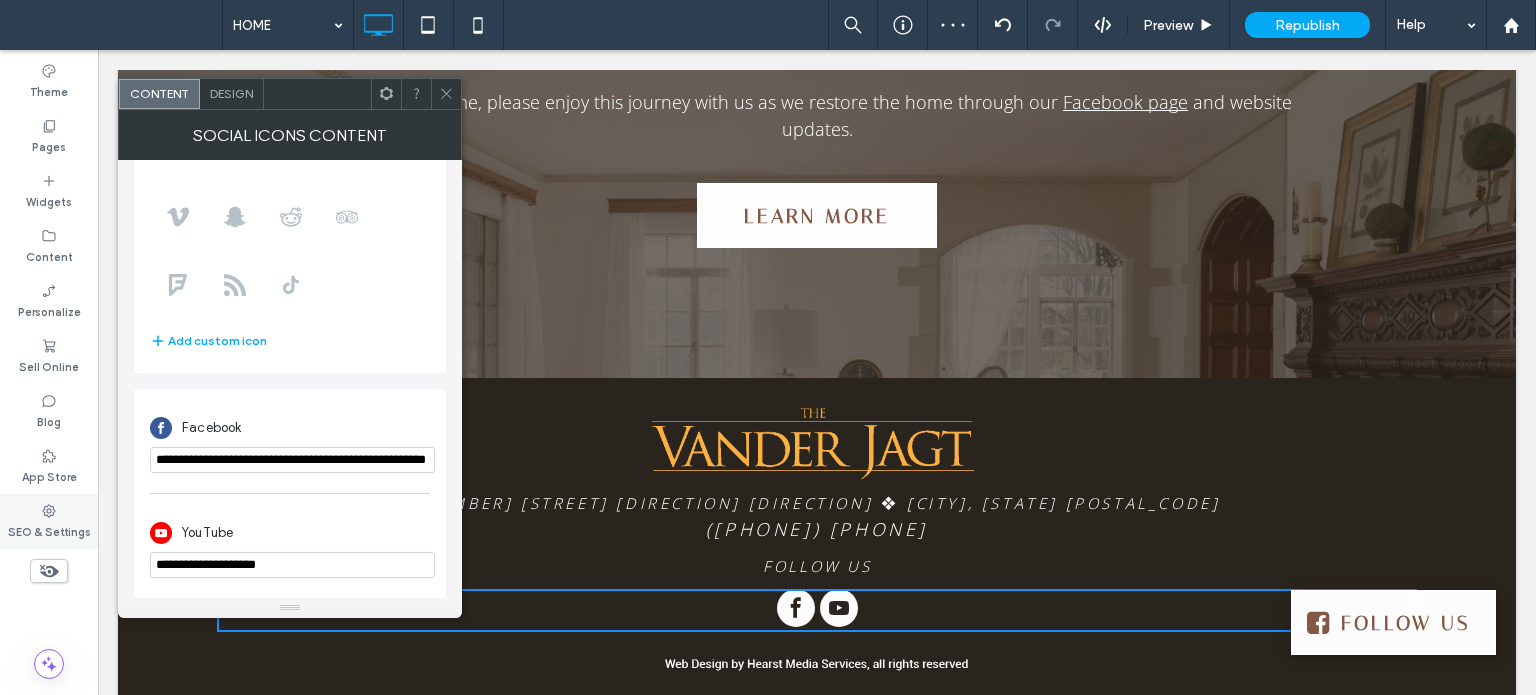 click on ".wqwq-1{fill:#231f20;}
.cls-1q, .cls-2q { fill-rule: evenodd; }
.cls-2q { fill: #6e8188; }
True_local
Agendize
HealthEngine
x_close_popup
from_your_site
multi_language
zoom-out
zoom-in
z_vimeo
z_yelp
z_picassa
w_vCita
youtube
yelp
x2
x
x_x
x_alignright
x_handwritten
wrench
wordpress
windowsvv
win8
whats_app
wallet
warning-sign
w_youtube
w_youtube_channel
w_yelp
w_video
w_twitter
w_title
w_tabs
w_social_icons
w_spacer
w_share
w_rss_feed
w_recent-posts
w_push
w_paypal
w_photo_gallery" at bounding box center (768, 347) 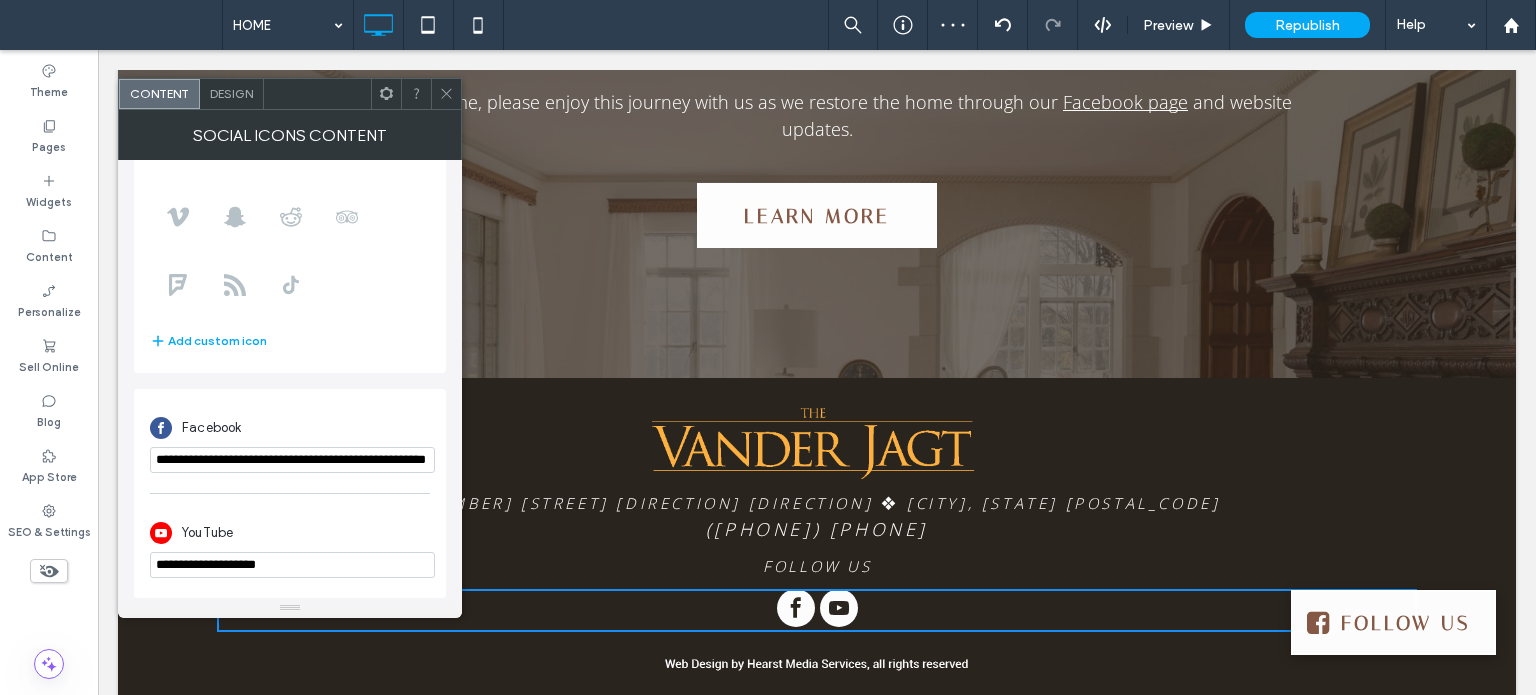 paste on "**********" 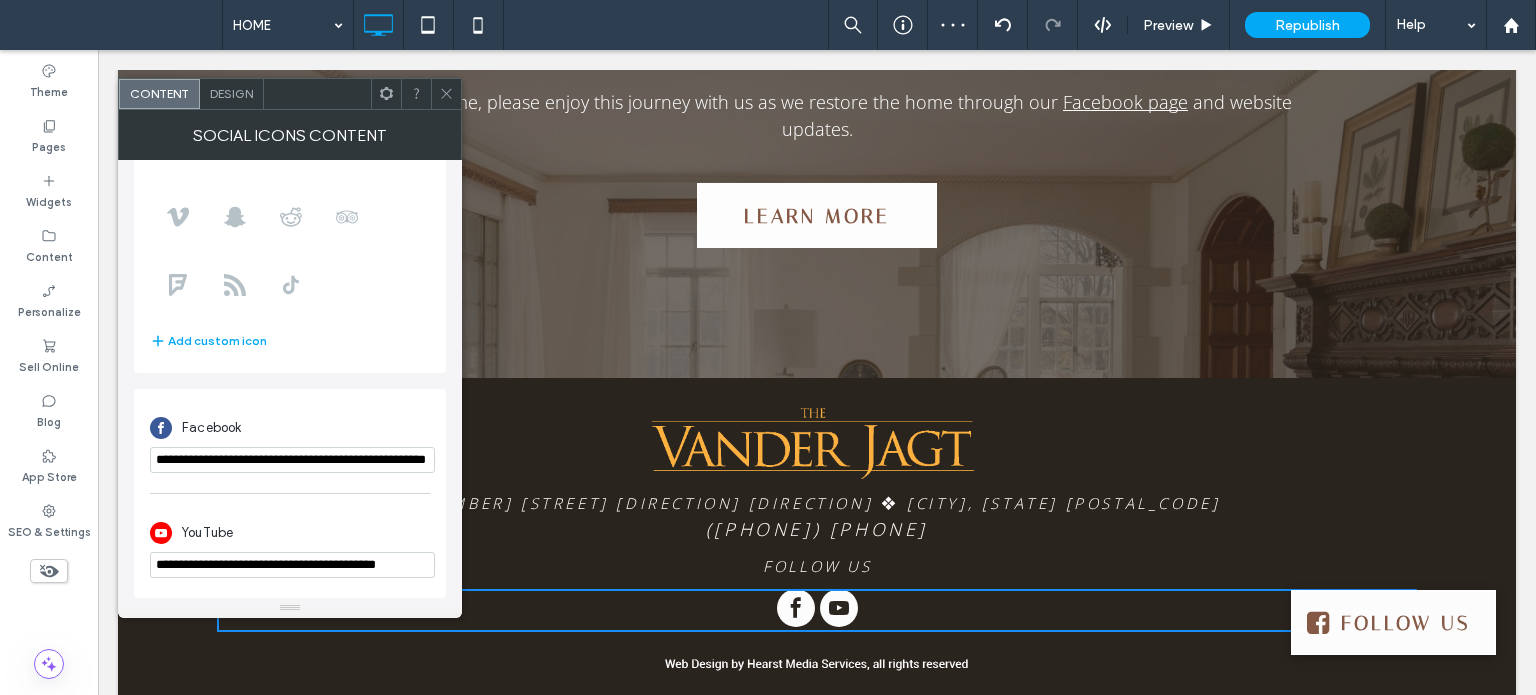 scroll, scrollTop: 0, scrollLeft: 28, axis: horizontal 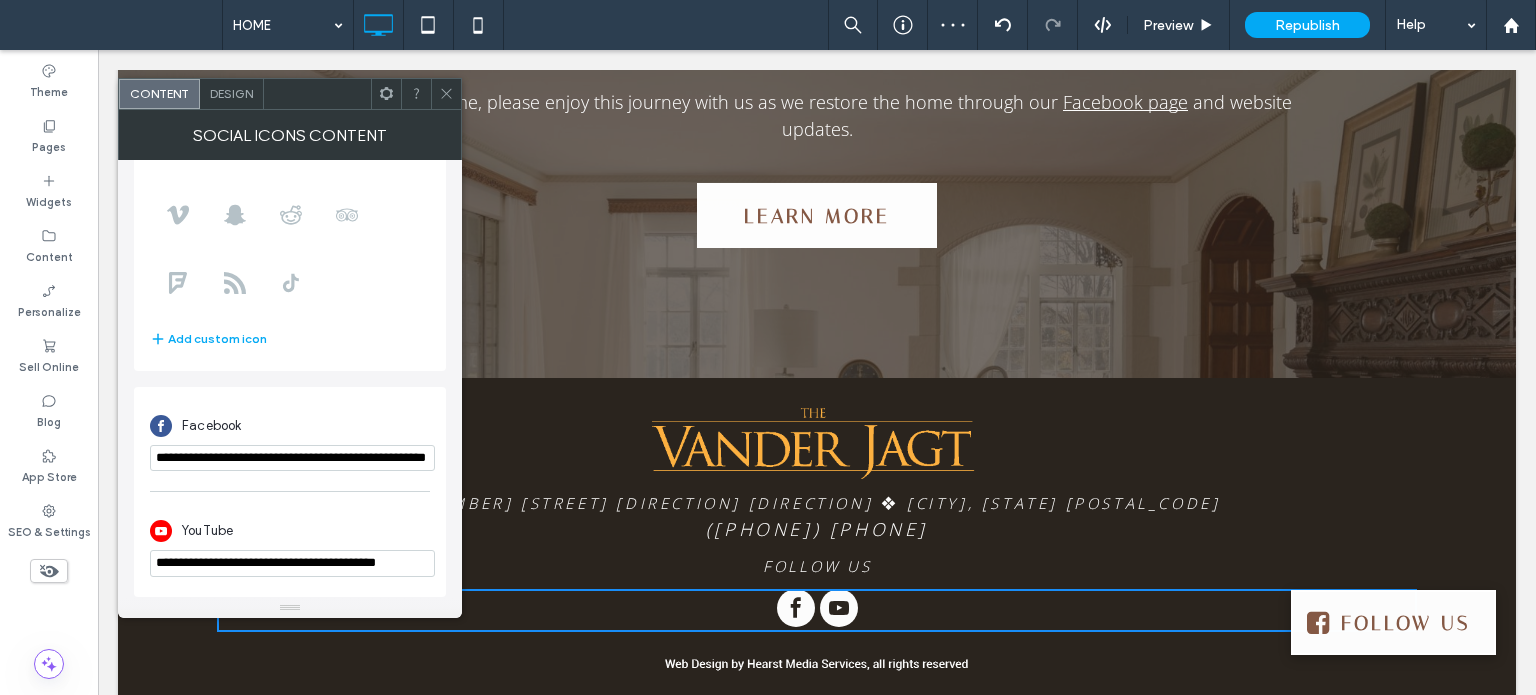 type on "**********" 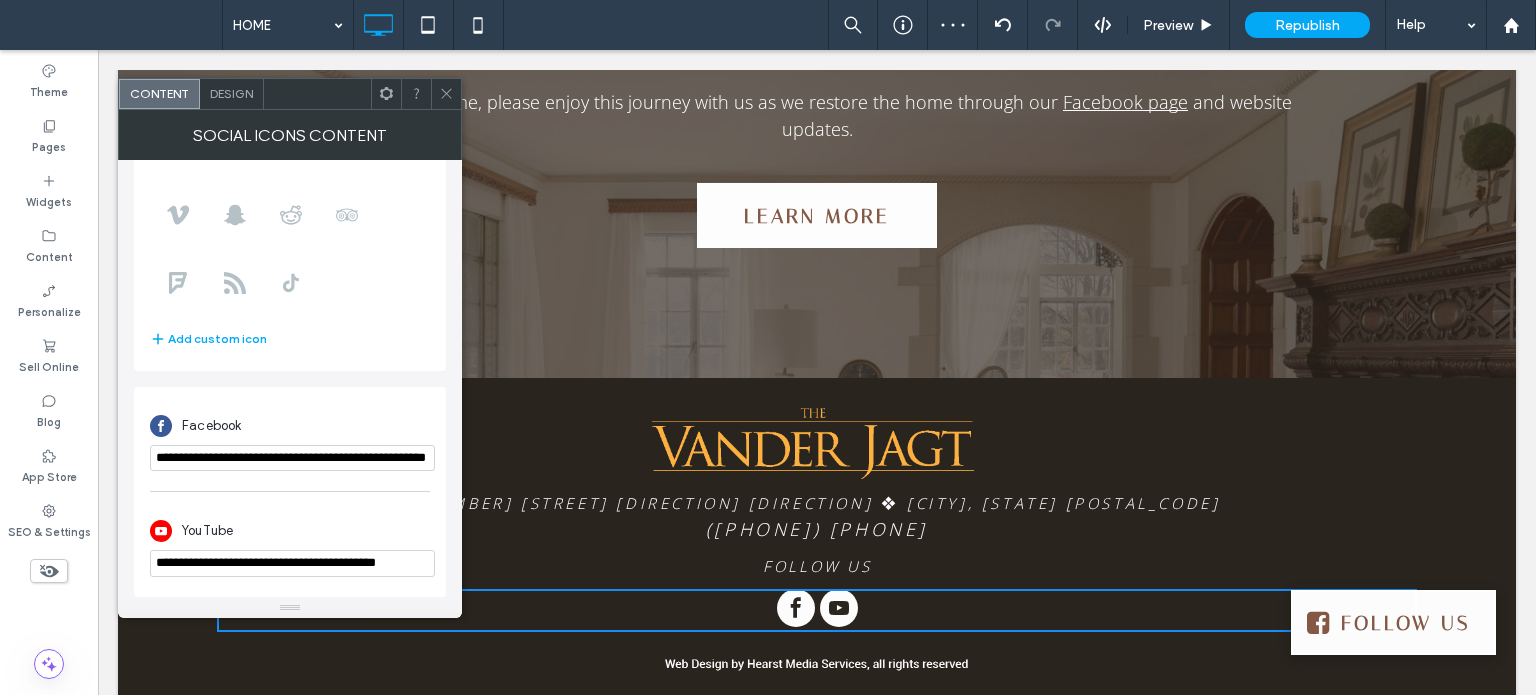 click on "YouTube" at bounding box center [290, 531] 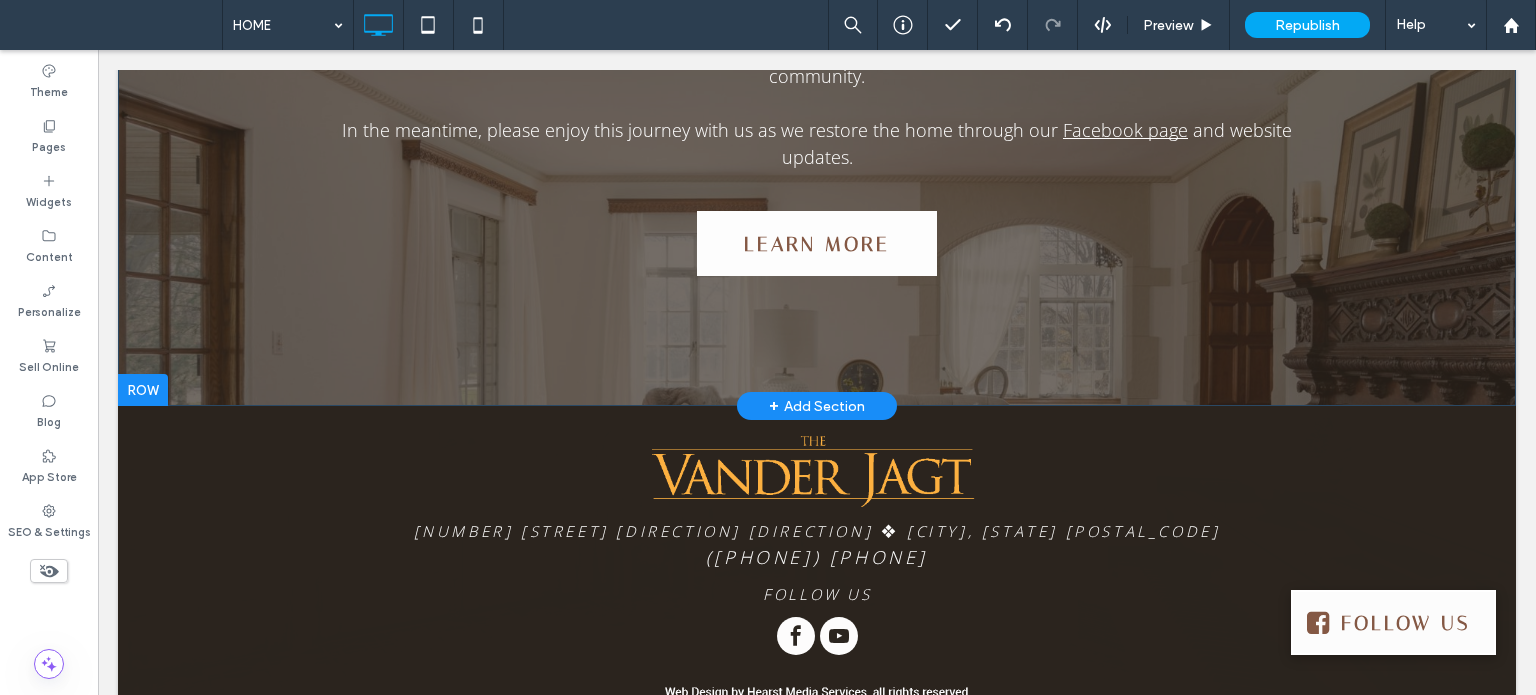 scroll, scrollTop: 3204, scrollLeft: 0, axis: vertical 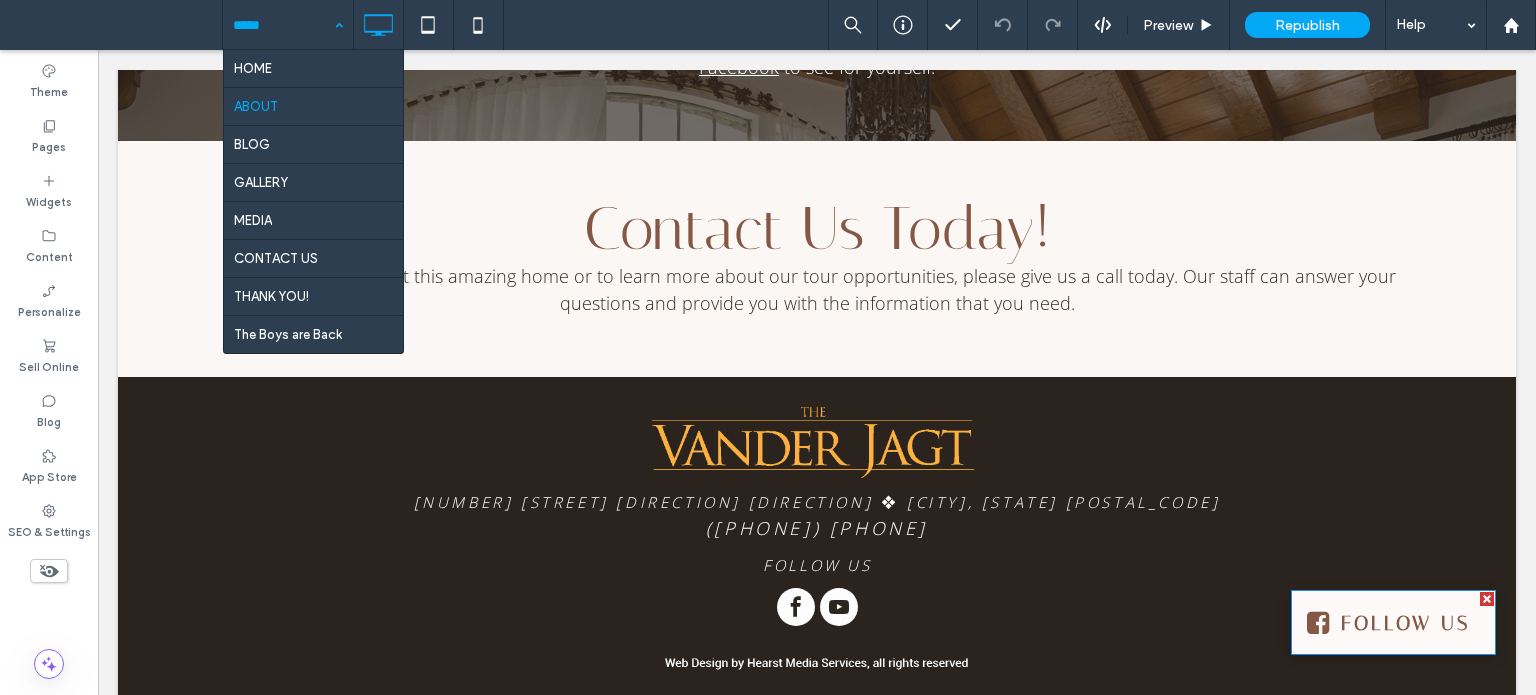 click on "FOLLOW US" at bounding box center (1405, 623) 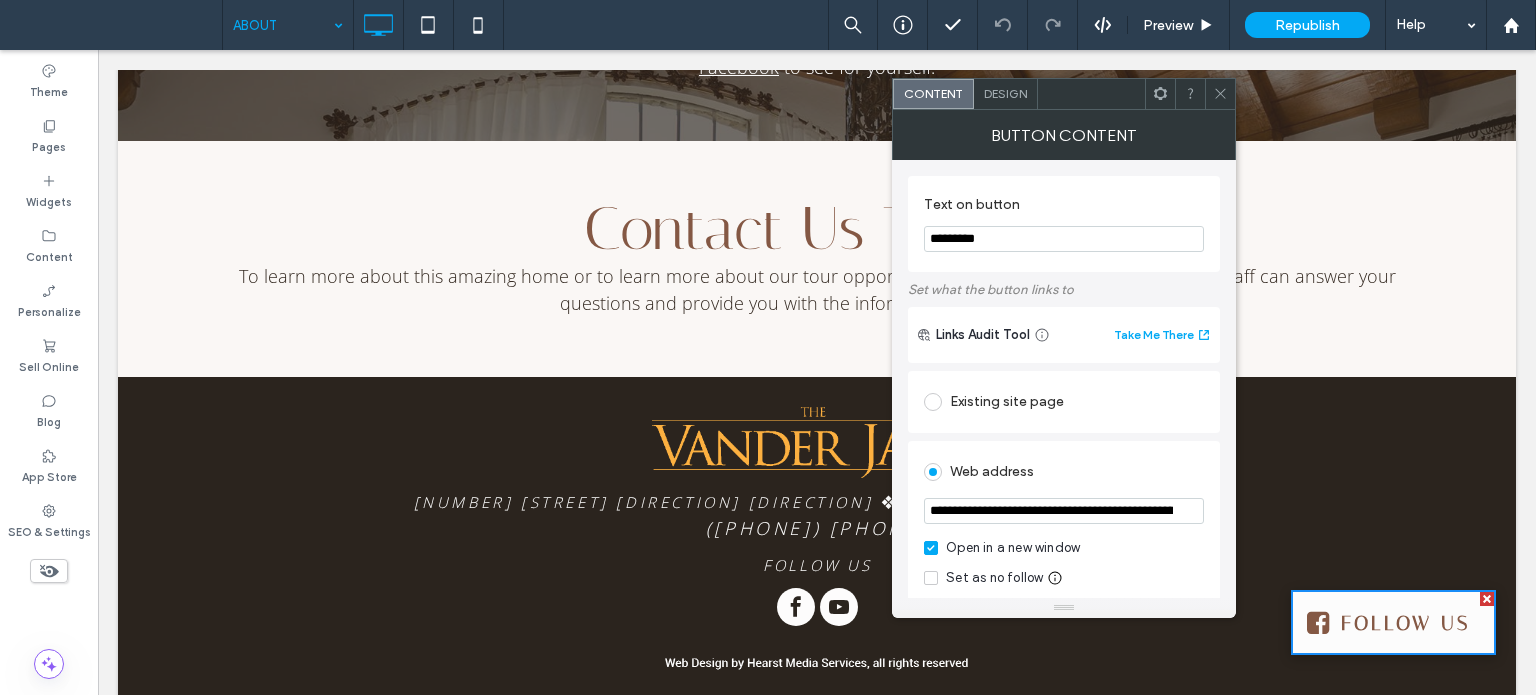 click 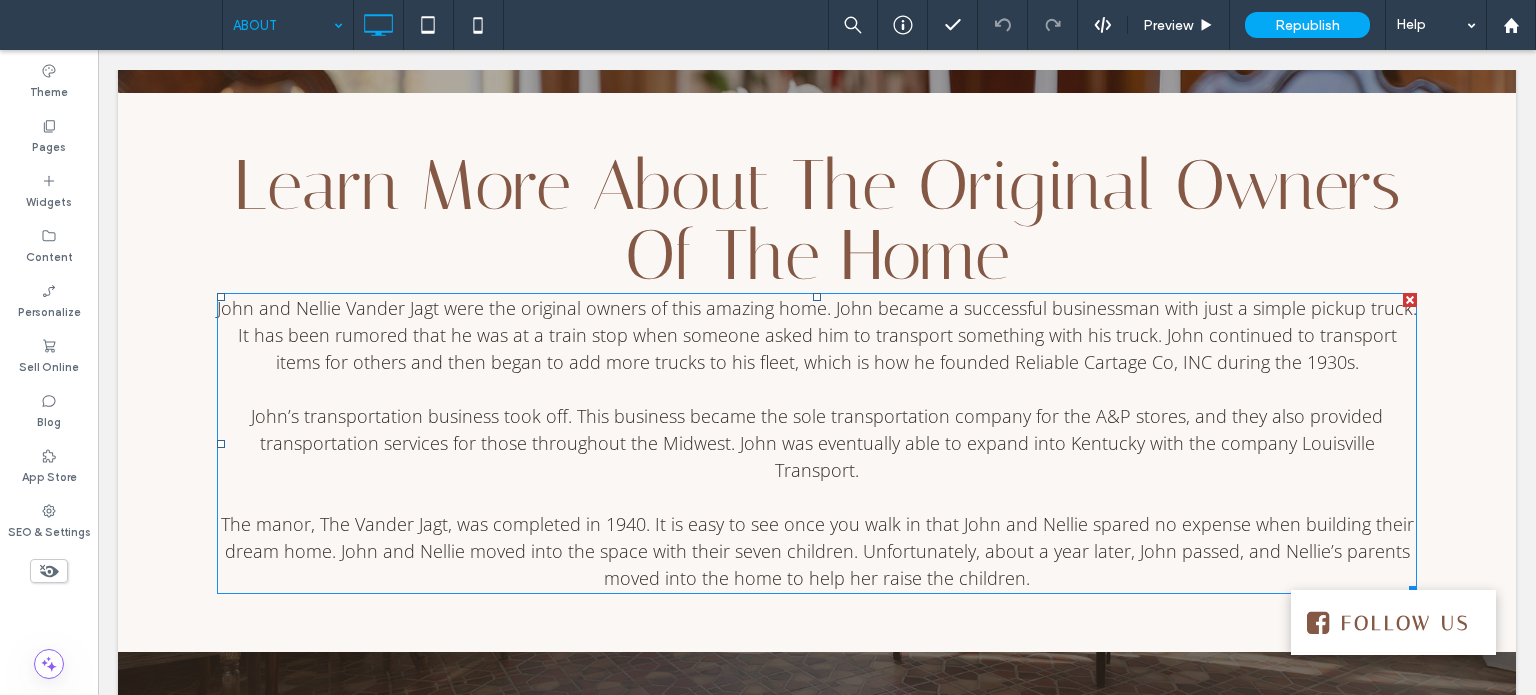 scroll, scrollTop: 0, scrollLeft: 0, axis: both 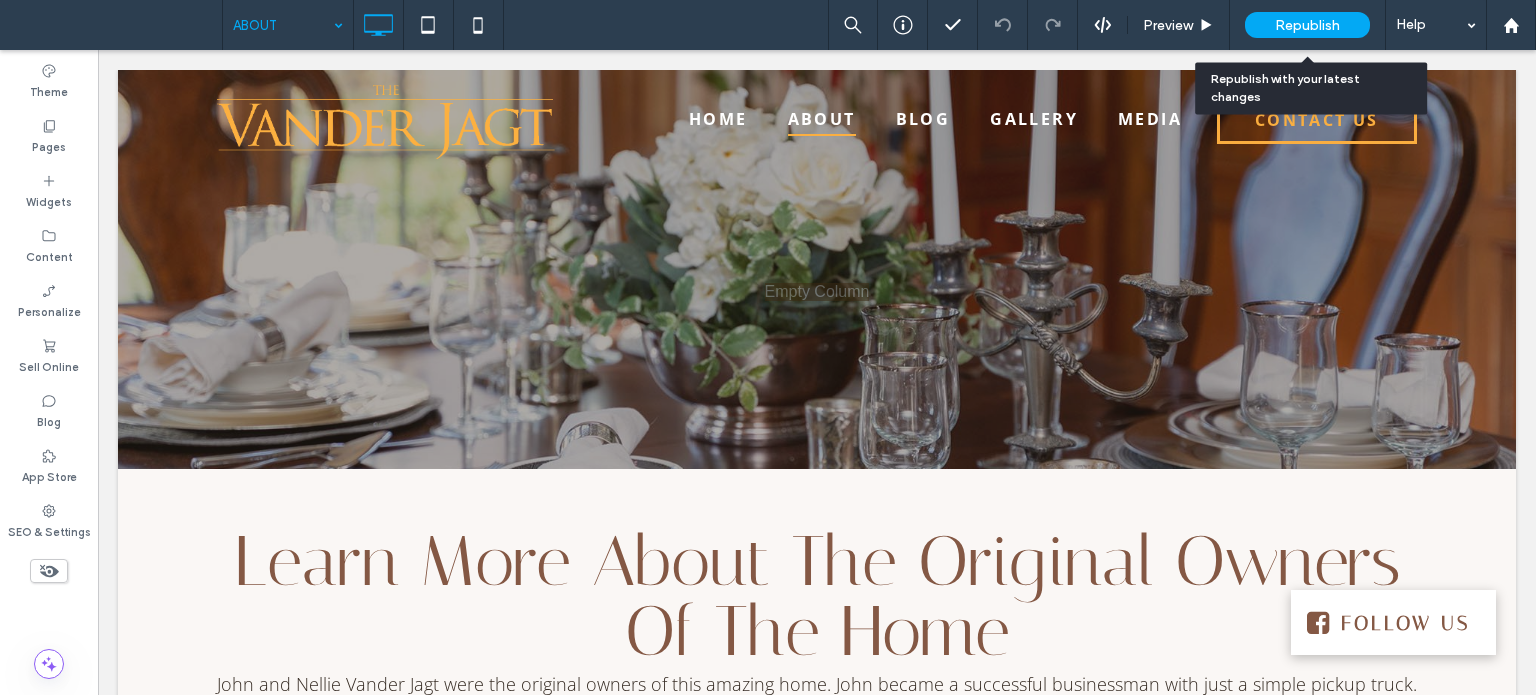 click on "Republish" at bounding box center [1307, 25] 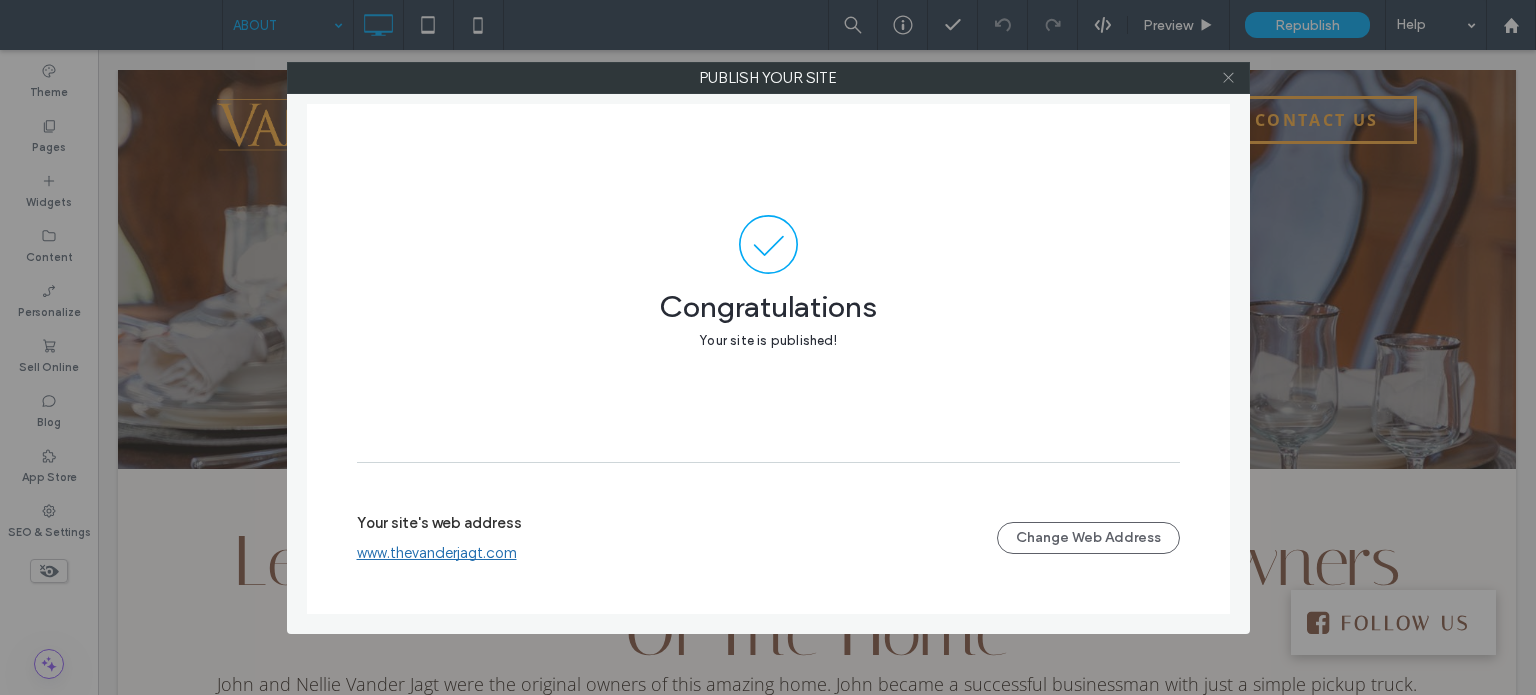 click at bounding box center (1228, 78) 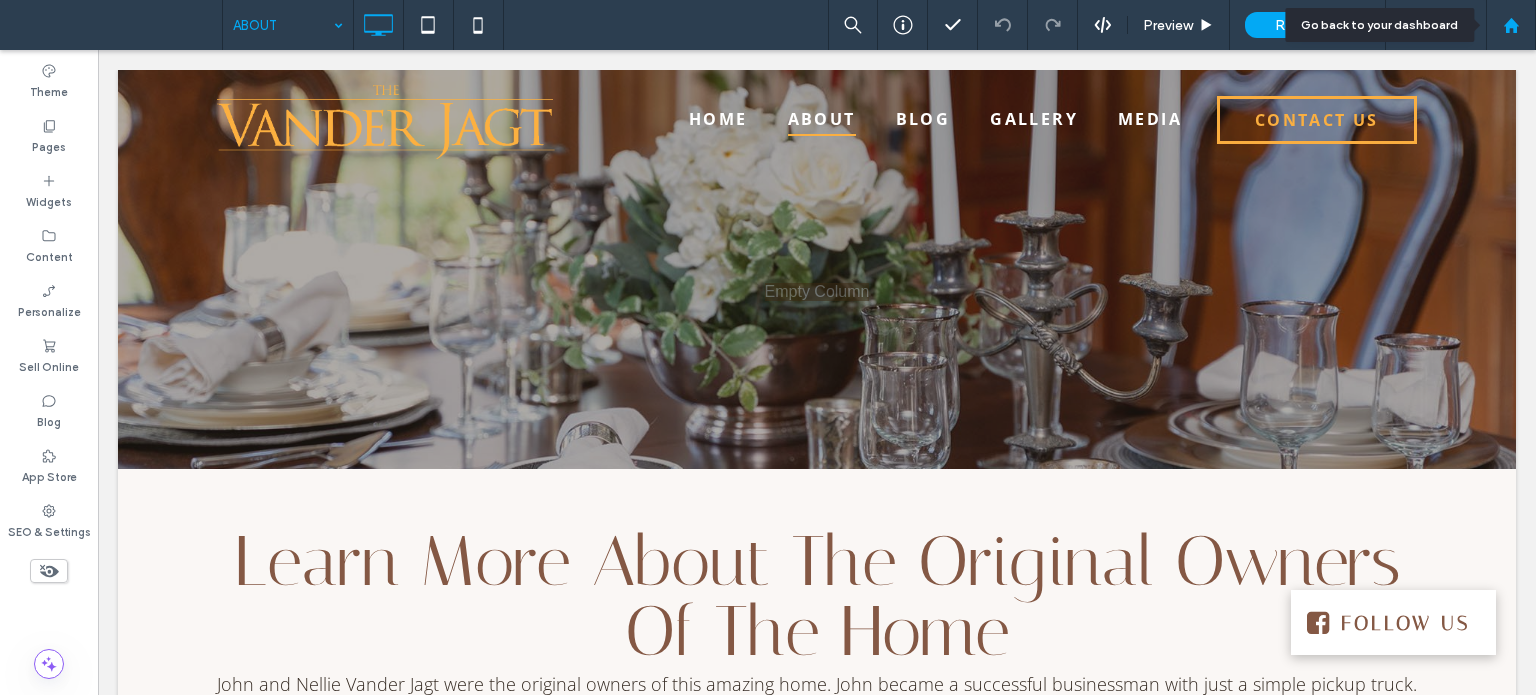 click 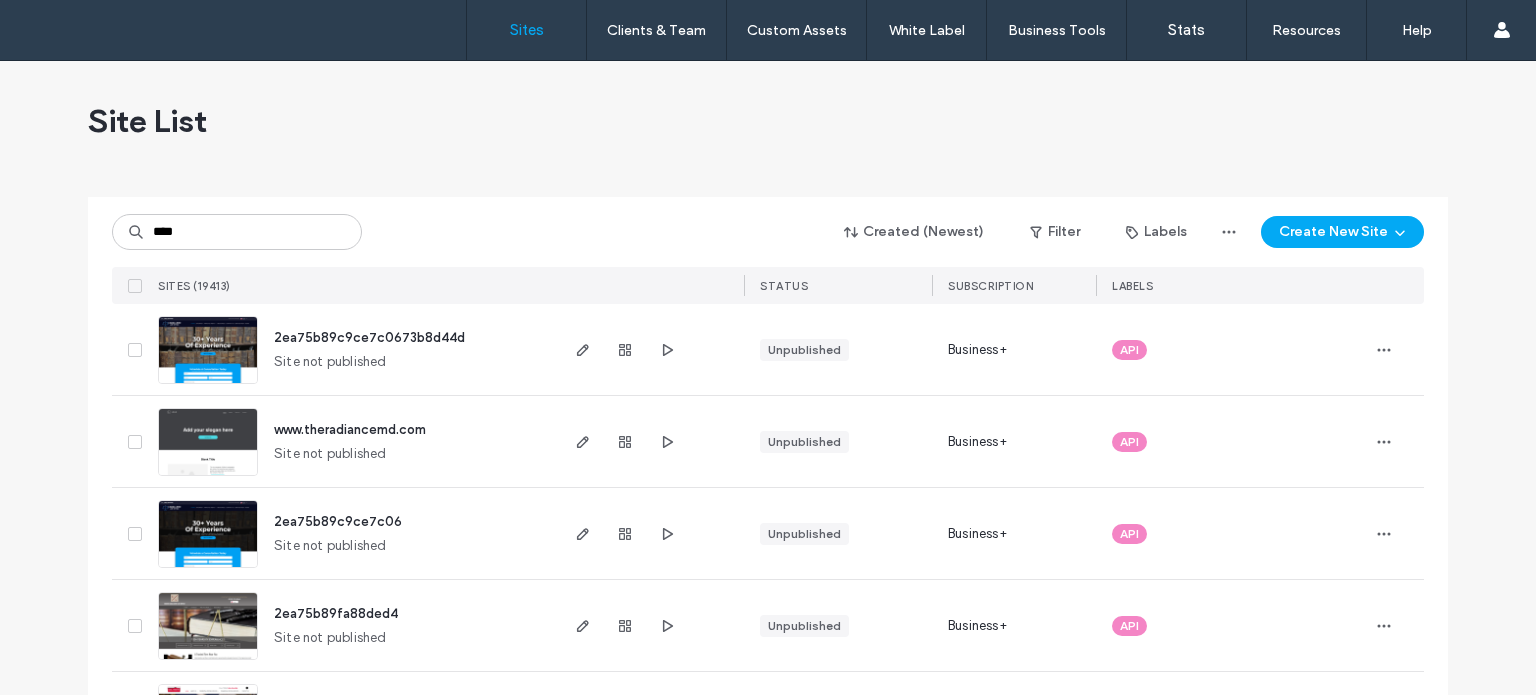 scroll, scrollTop: 0, scrollLeft: 0, axis: both 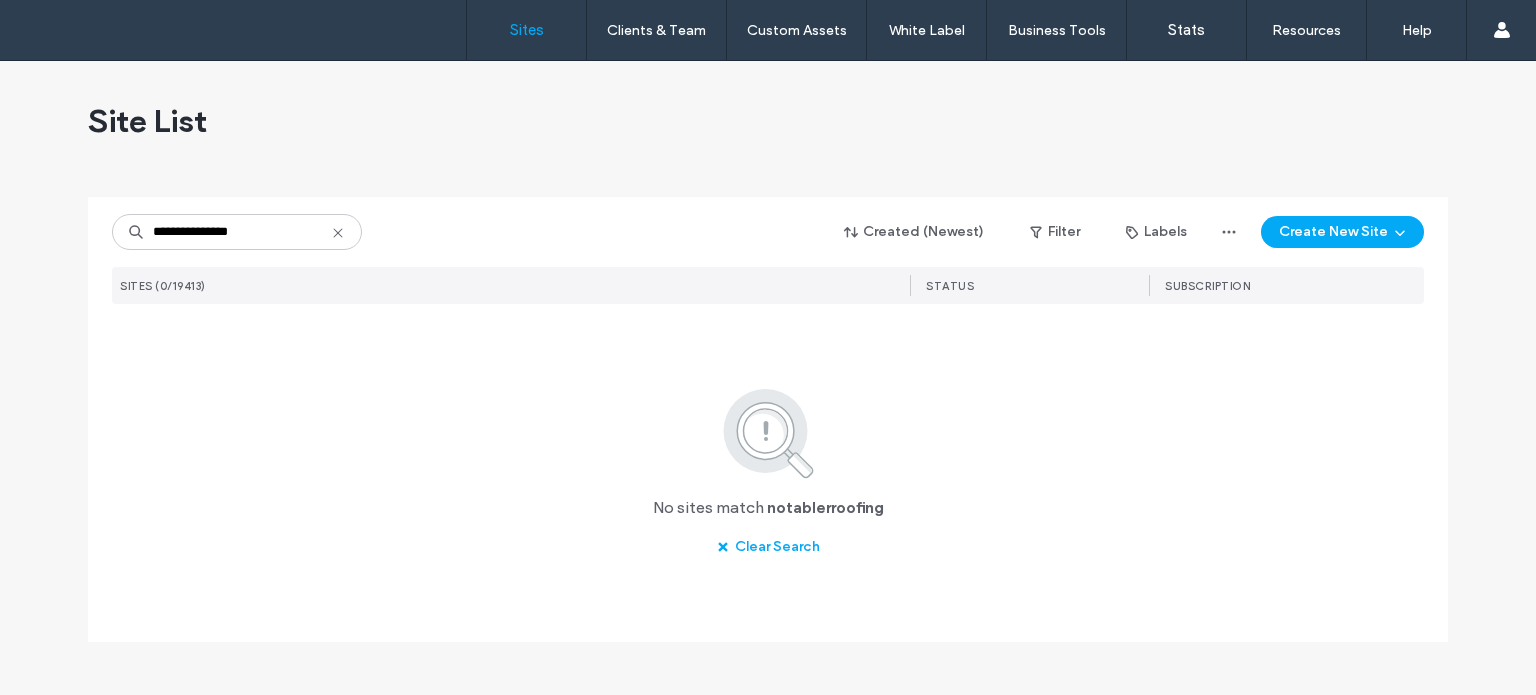 click on "**********" at bounding box center [237, 232] 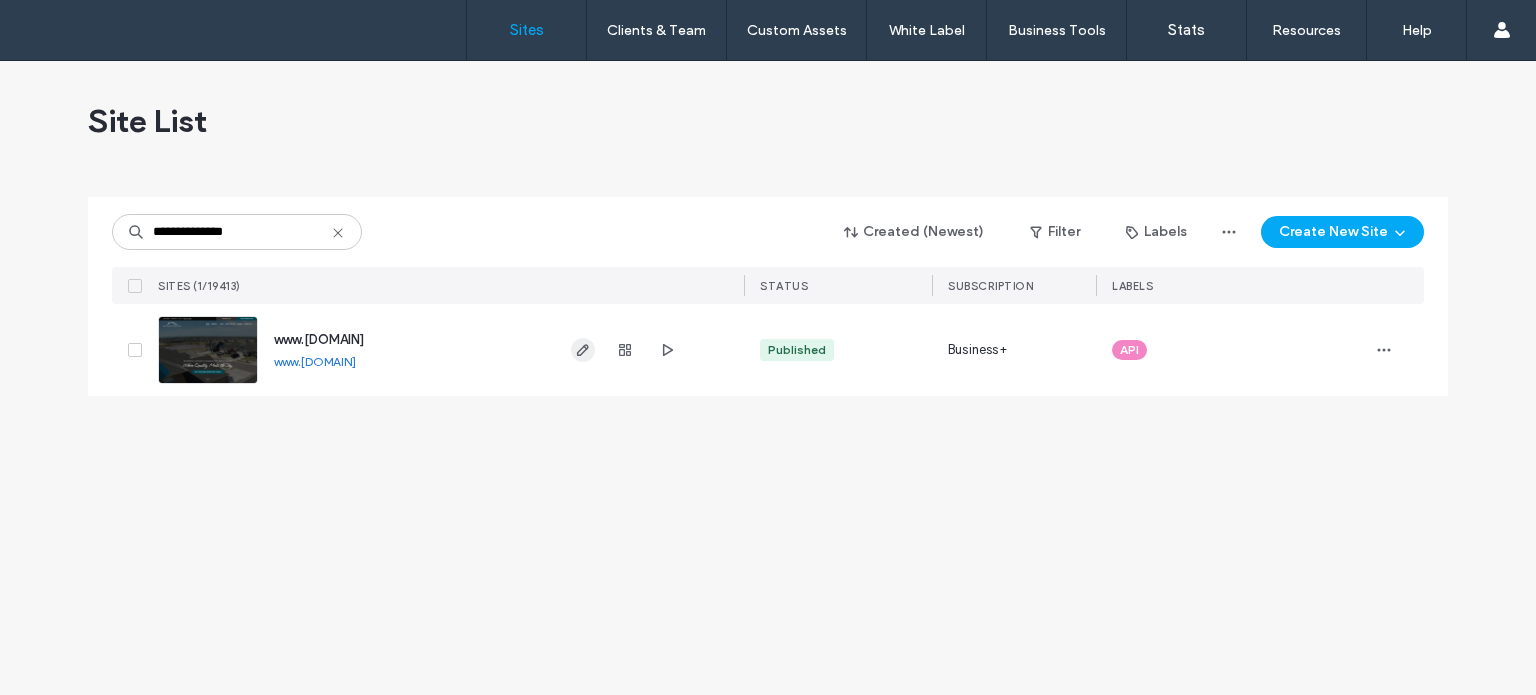 type on "**********" 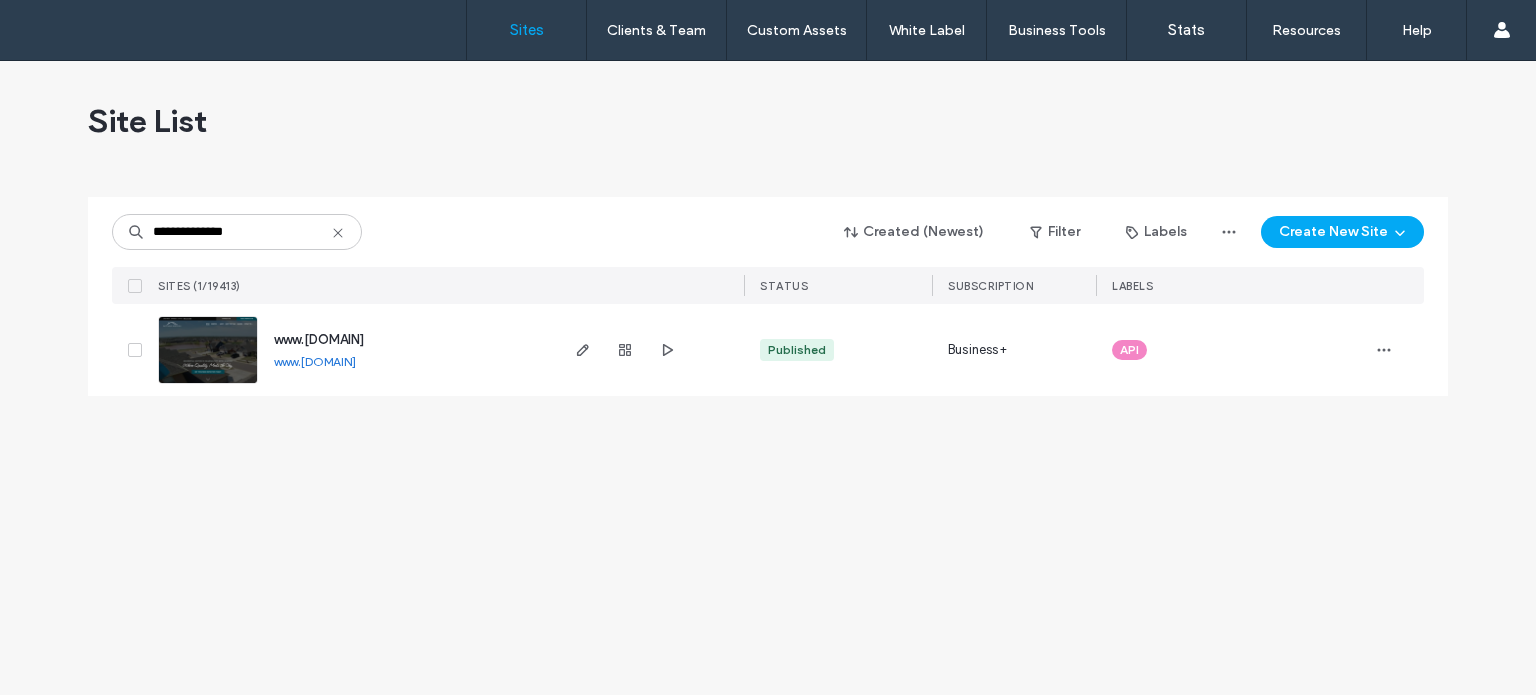 click at bounding box center (625, 350) 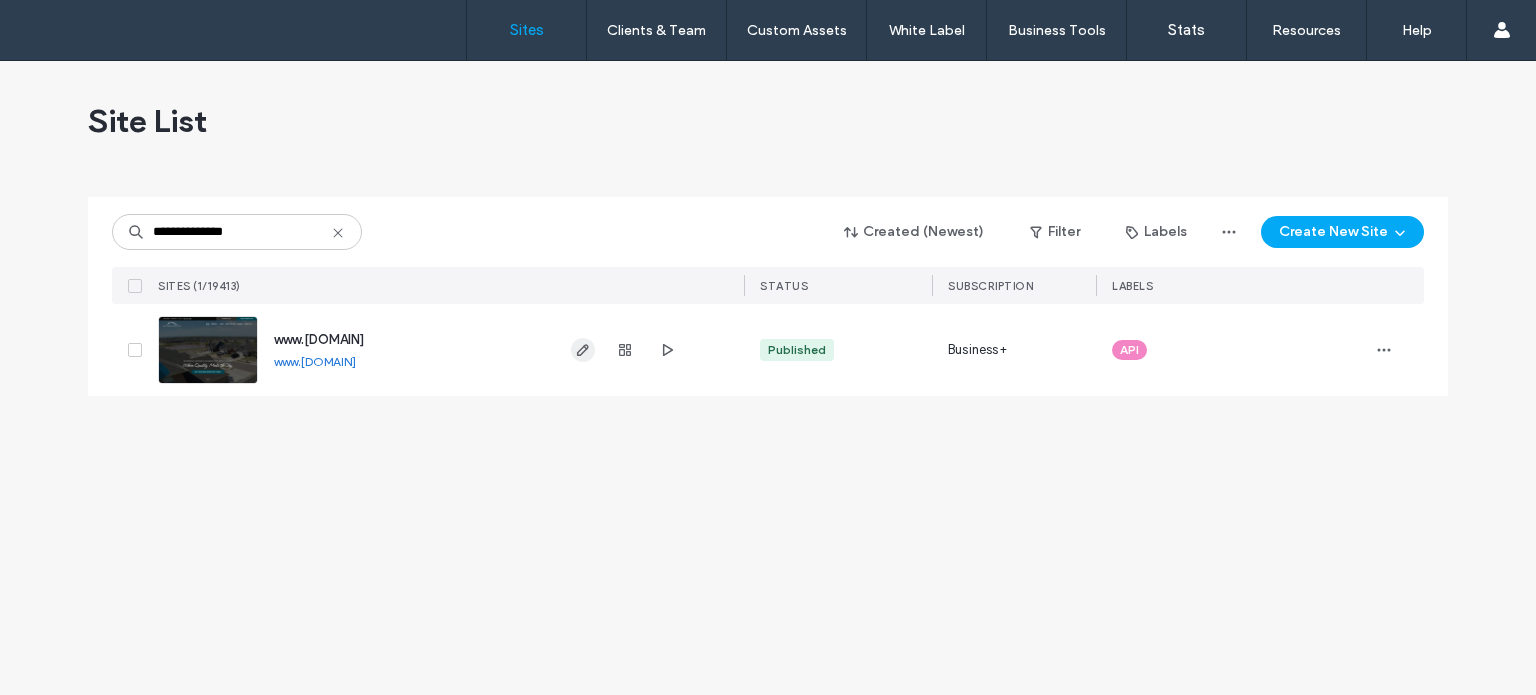 click 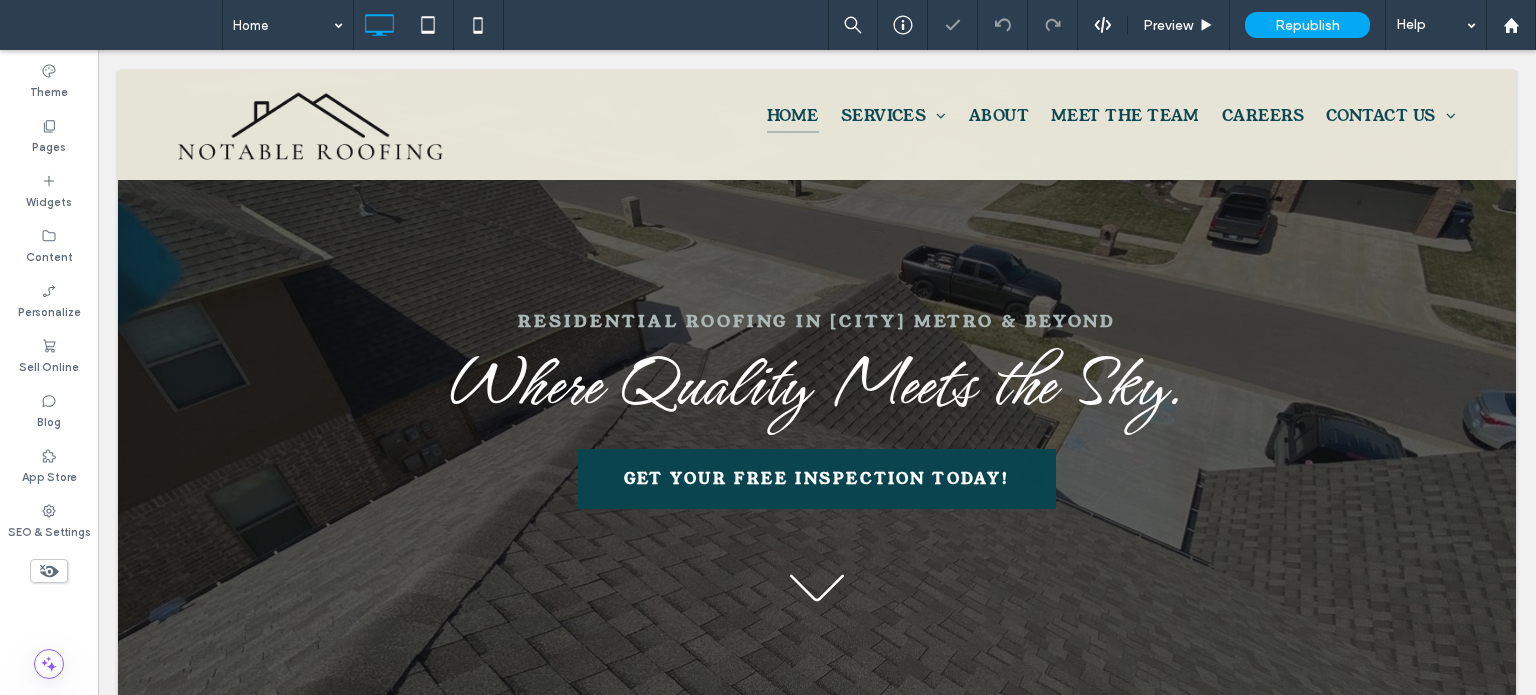 scroll, scrollTop: 3056, scrollLeft: 0, axis: vertical 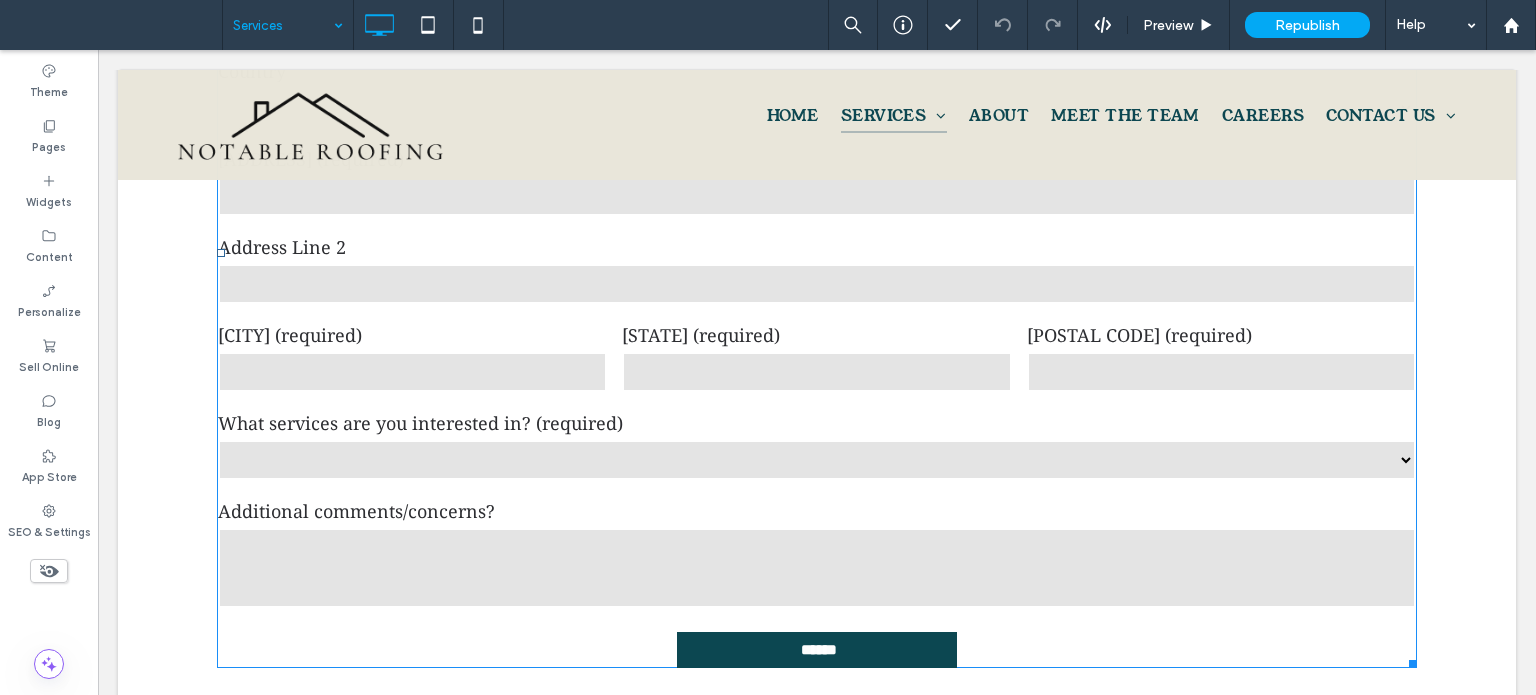 click on "Additional comments/concerns?" at bounding box center [817, 511] 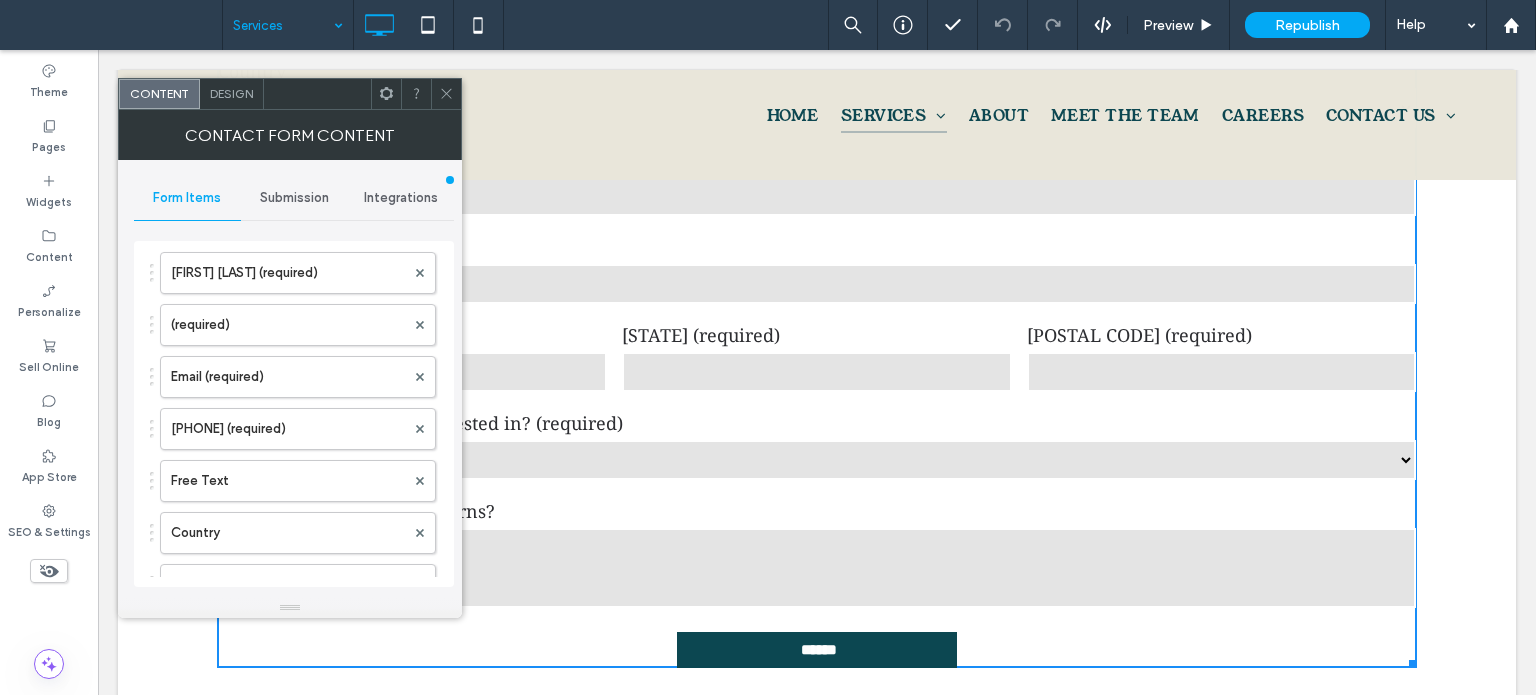 scroll, scrollTop: 200, scrollLeft: 0, axis: vertical 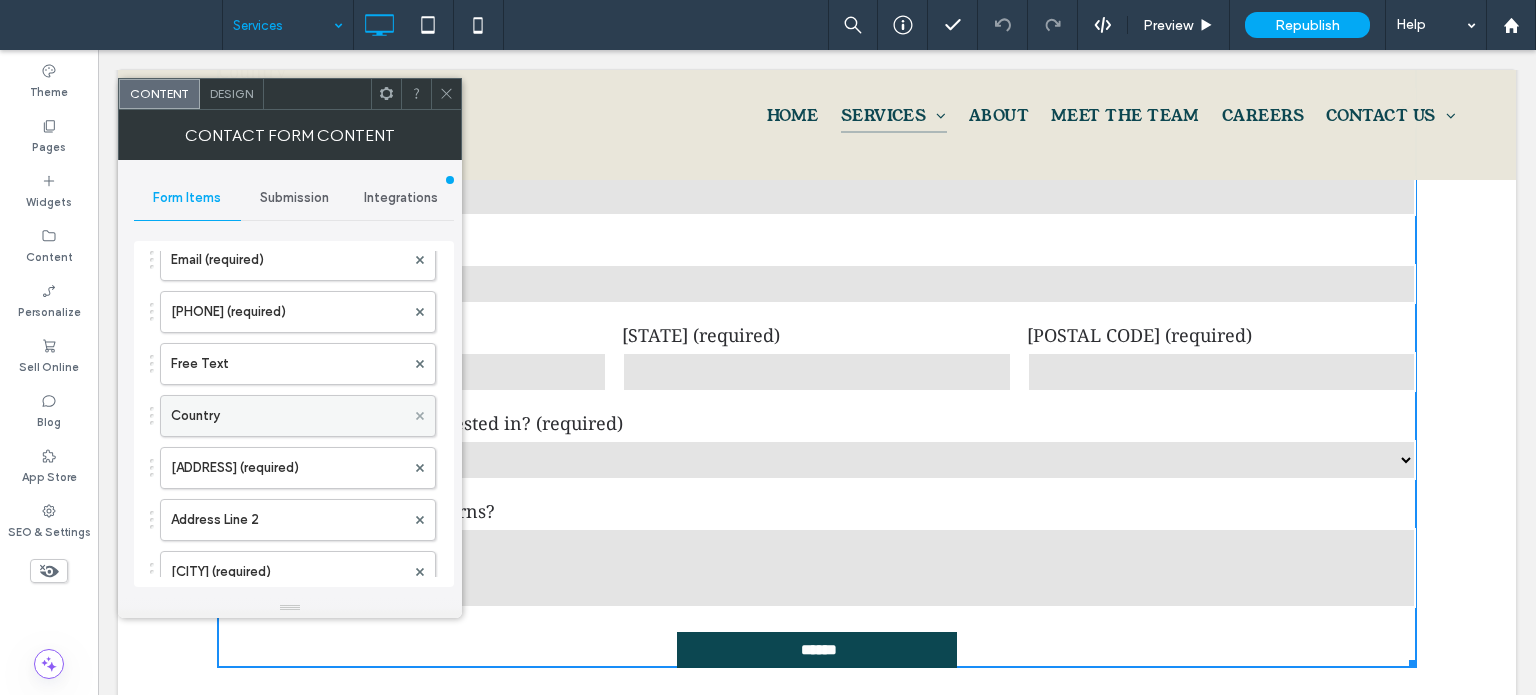 click 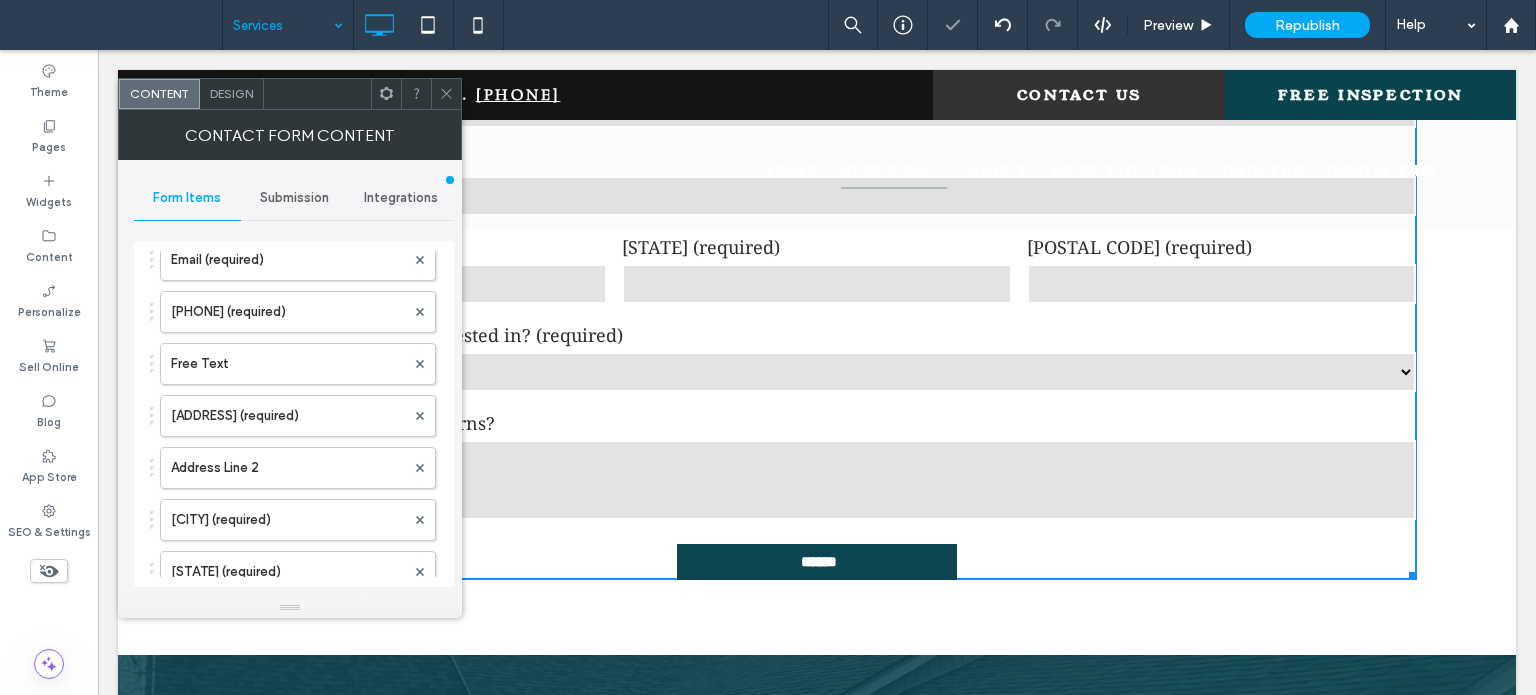 click on "Contact Form Content" at bounding box center (290, 135) 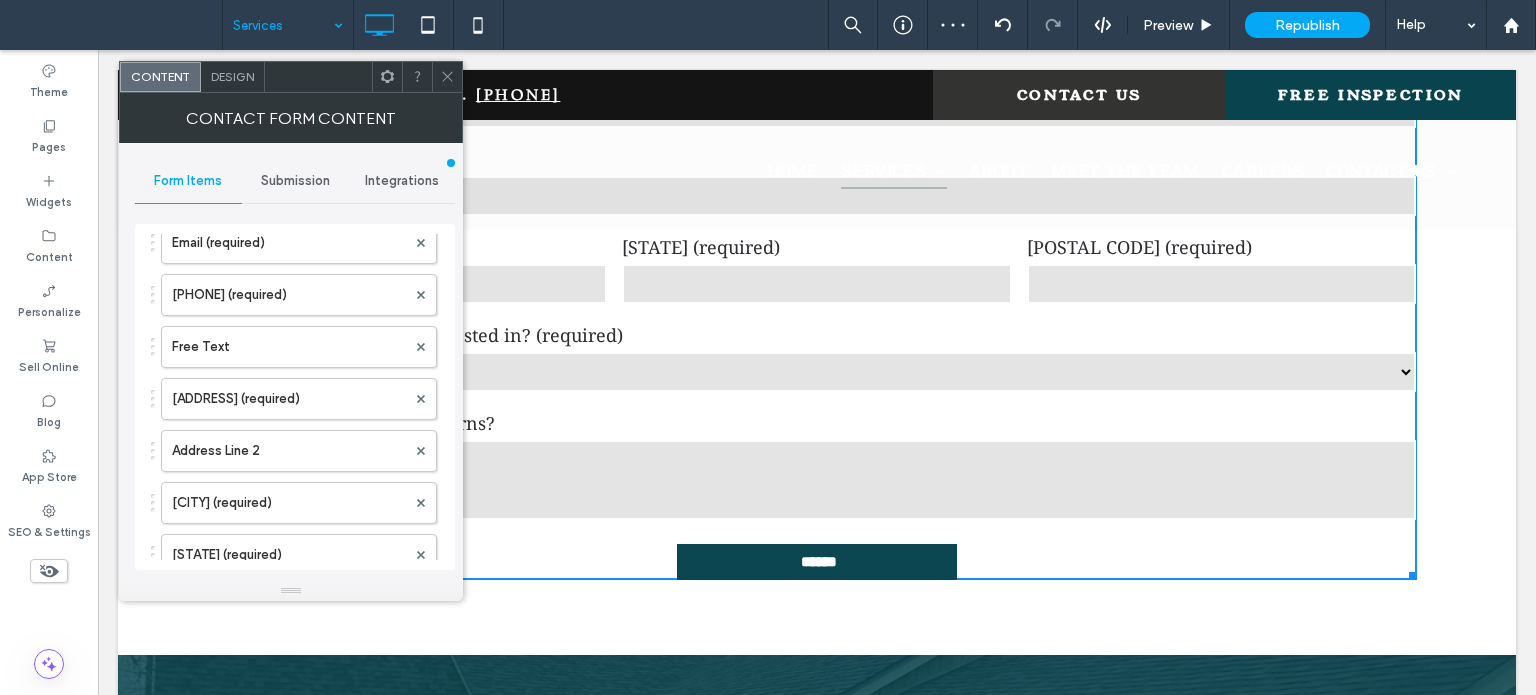click 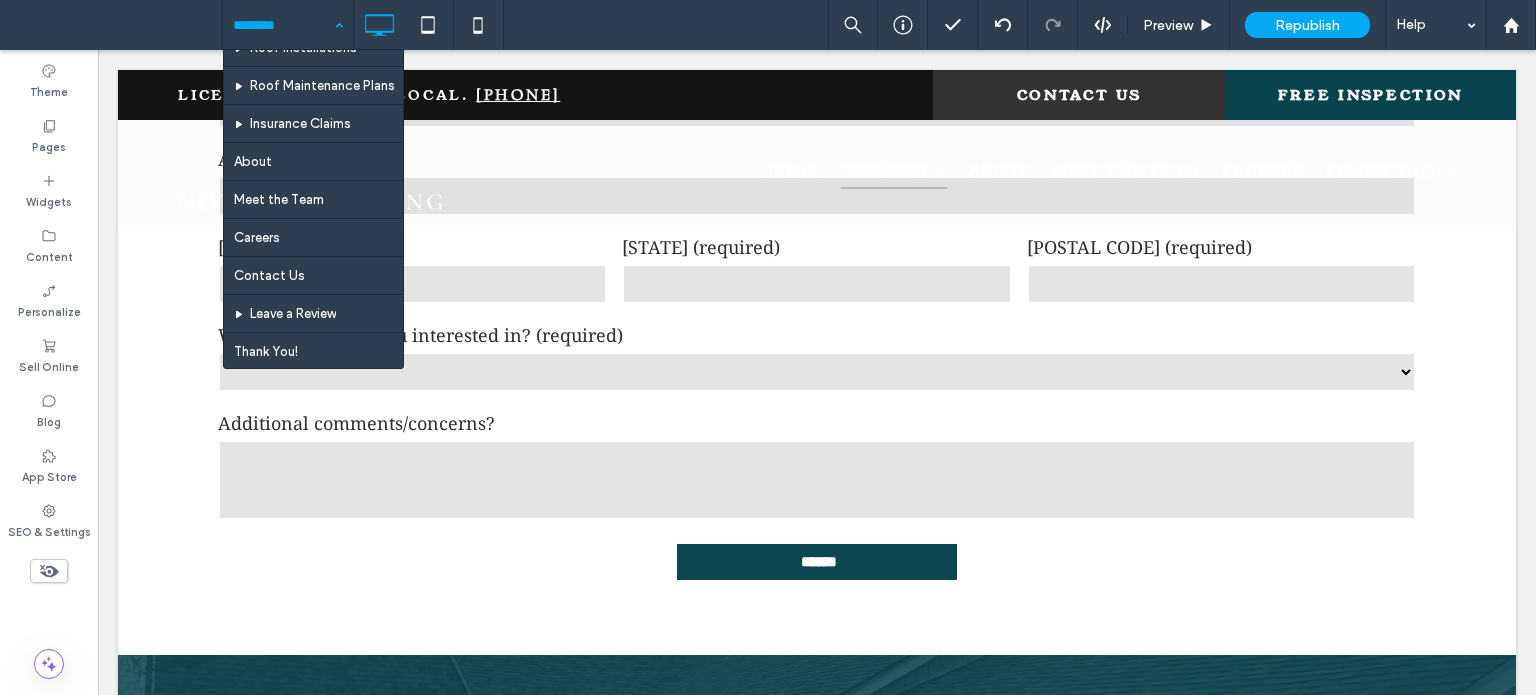 scroll, scrollTop: 0, scrollLeft: 0, axis: both 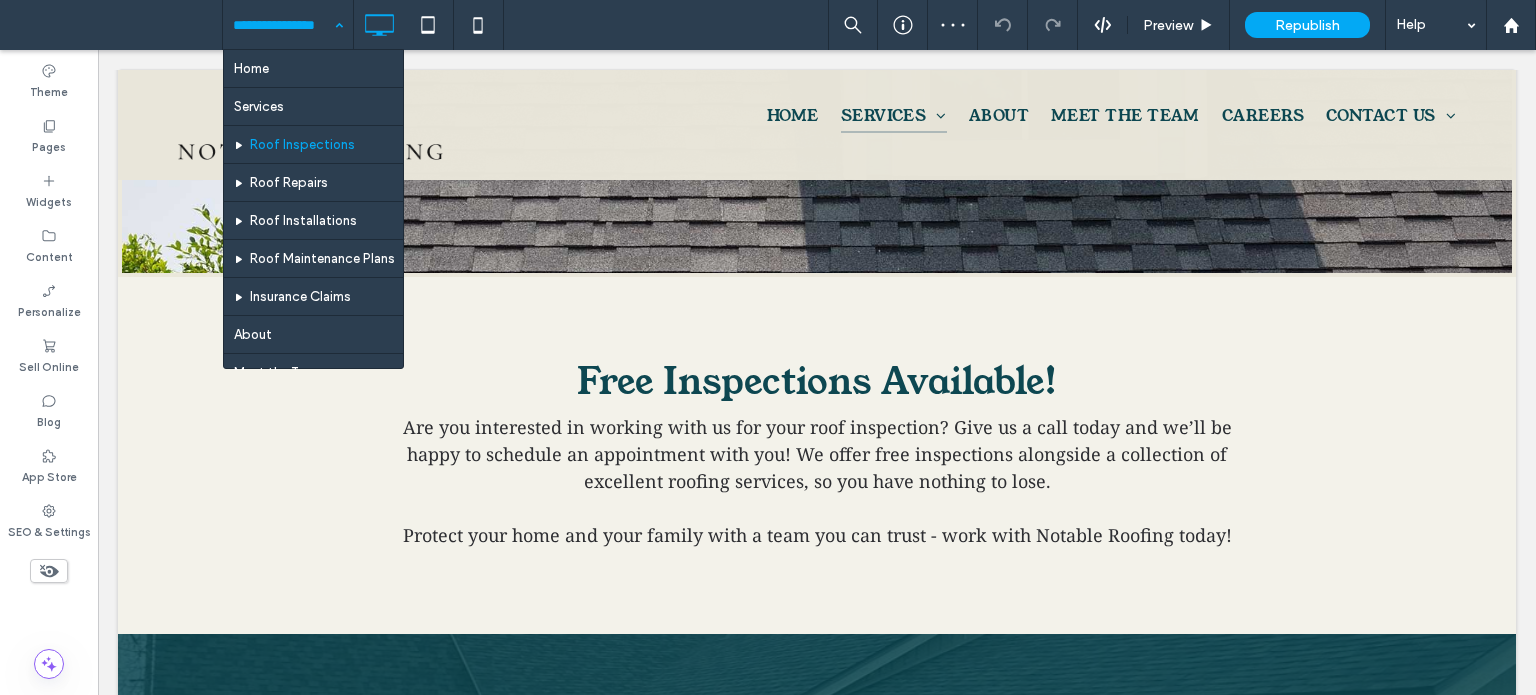 click at bounding box center [283, 25] 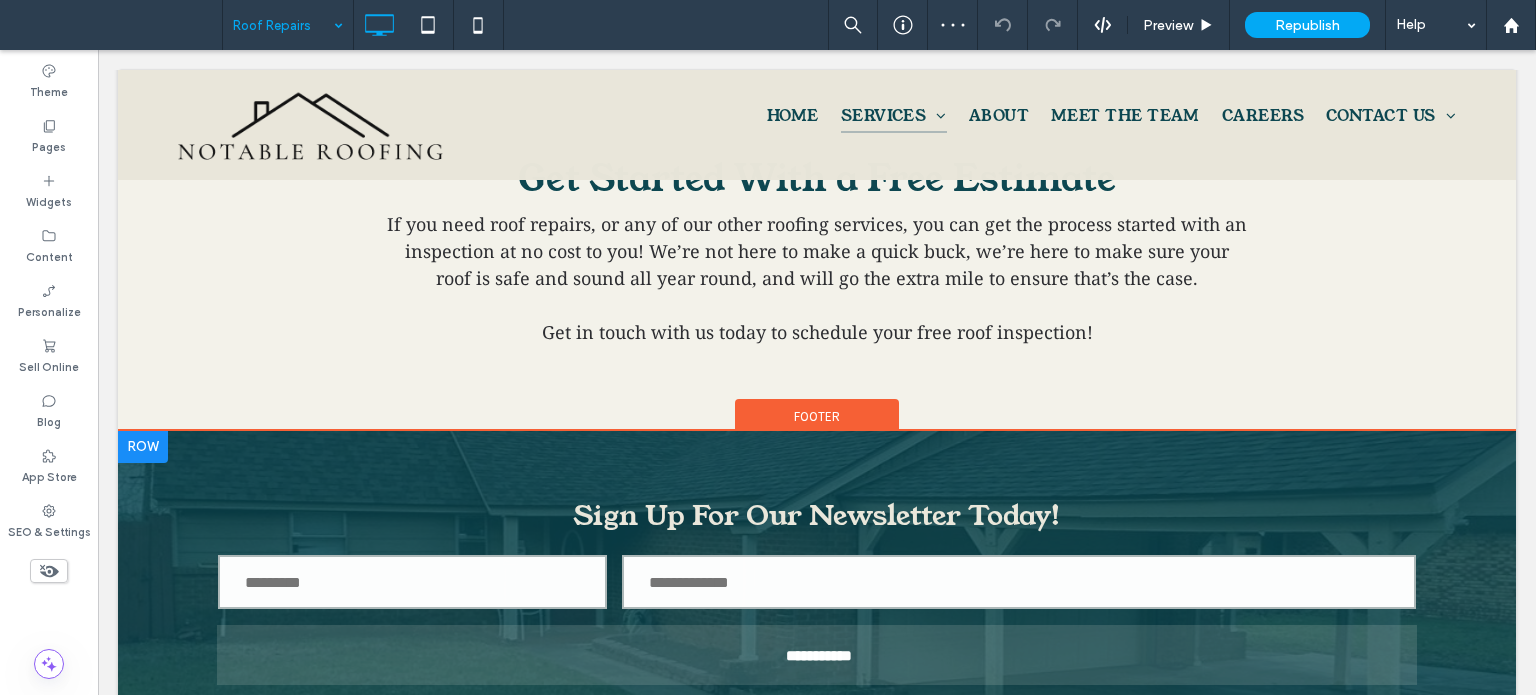 scroll, scrollTop: 1700, scrollLeft: 0, axis: vertical 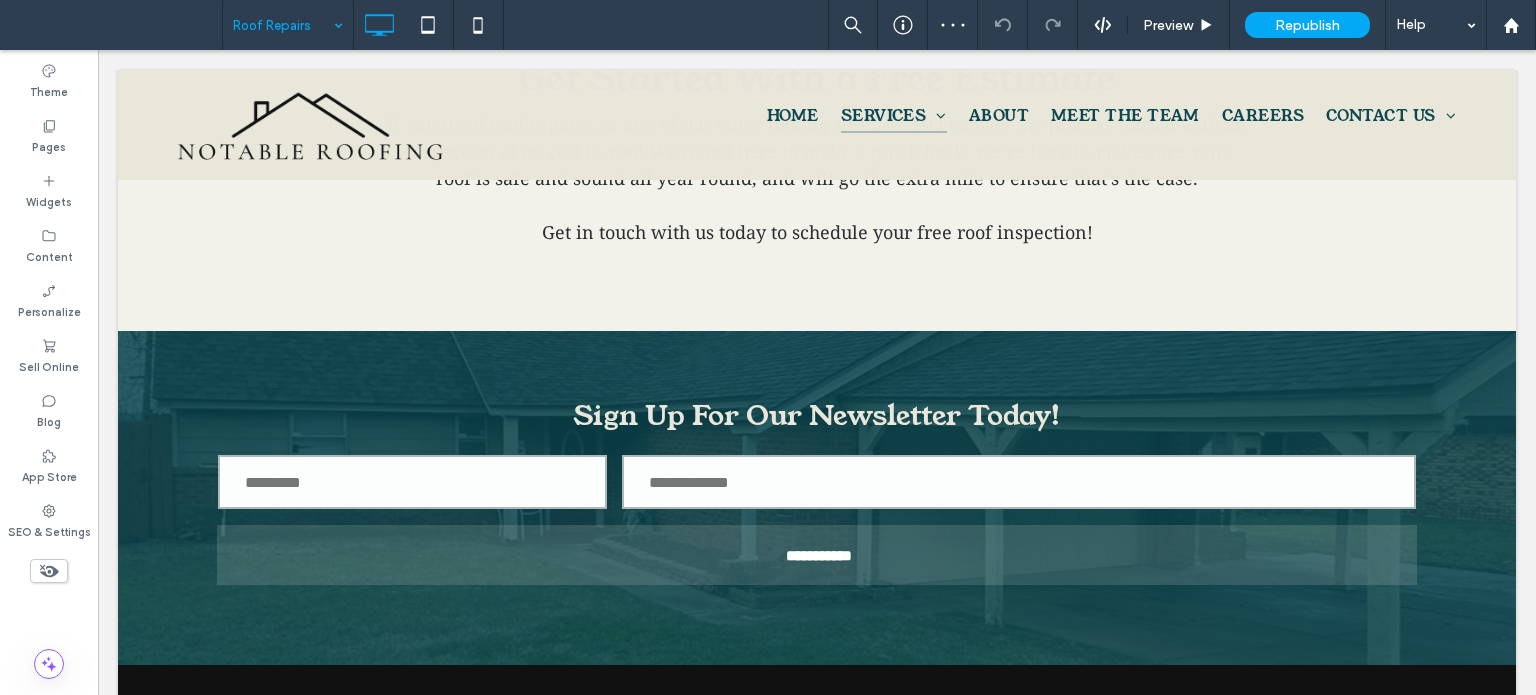 click at bounding box center [283, 25] 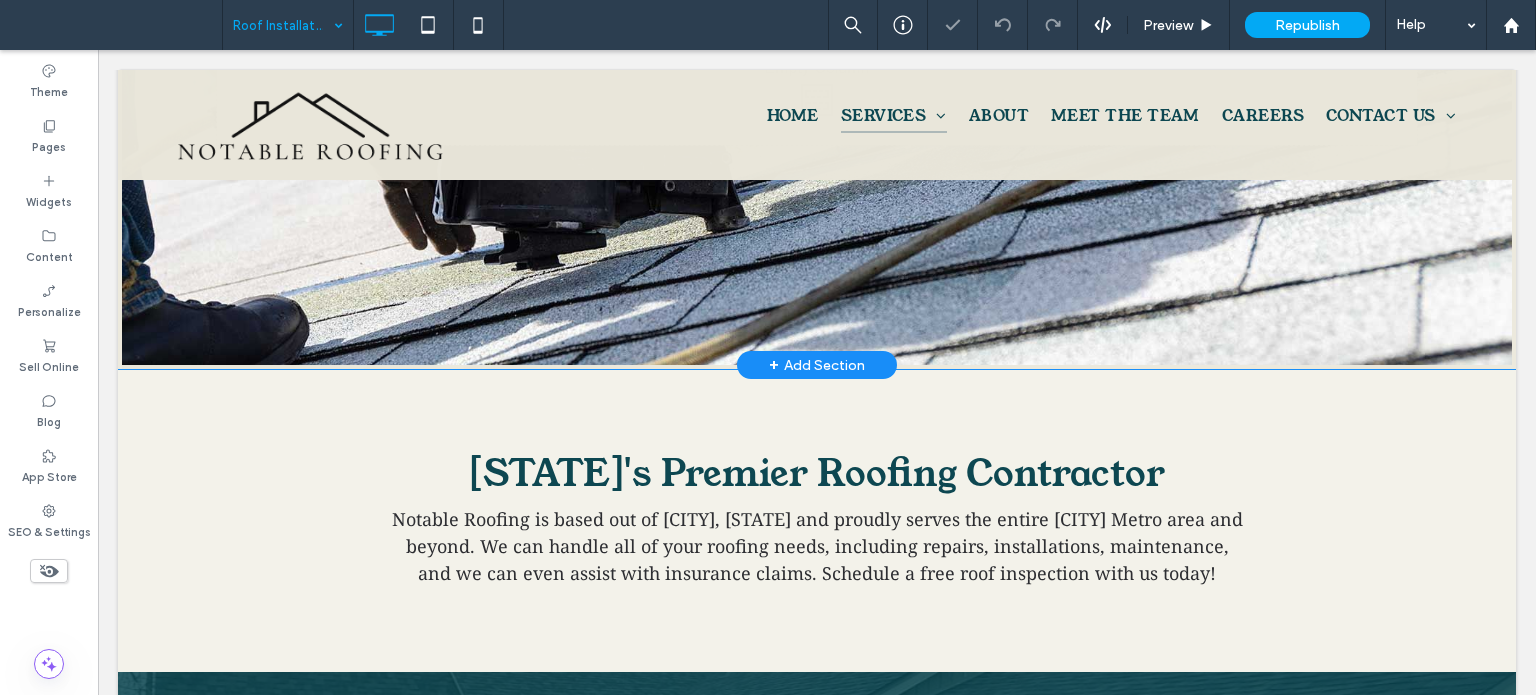 scroll, scrollTop: 1600, scrollLeft: 0, axis: vertical 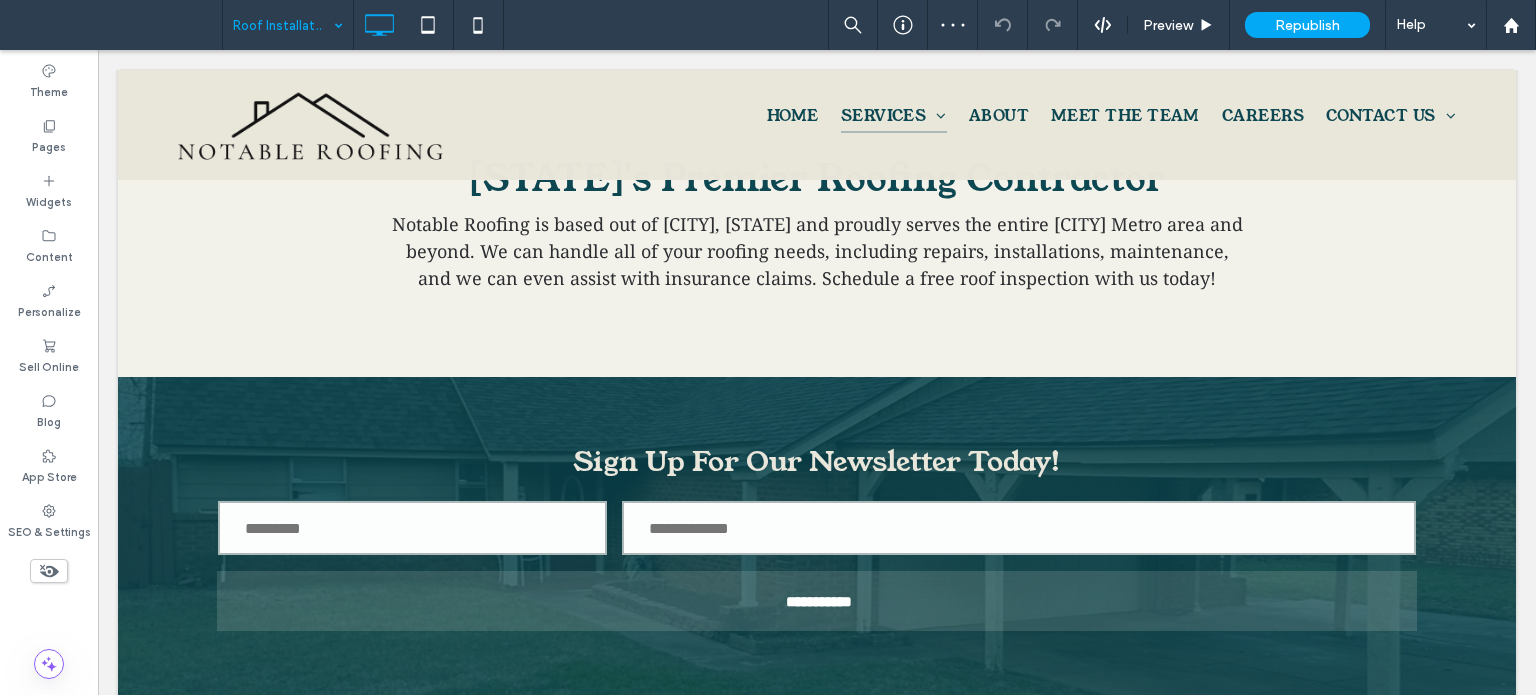 click at bounding box center (283, 25) 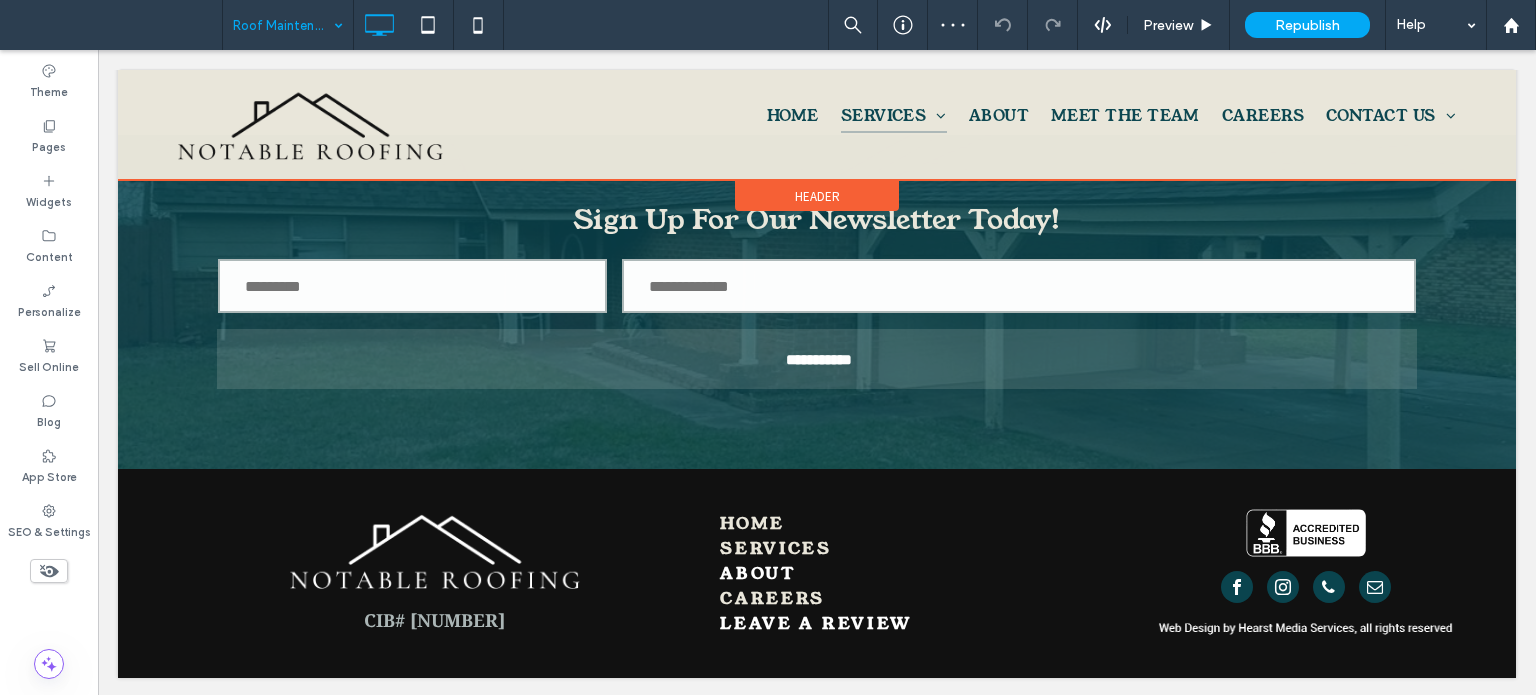 scroll, scrollTop: 1870, scrollLeft: 0, axis: vertical 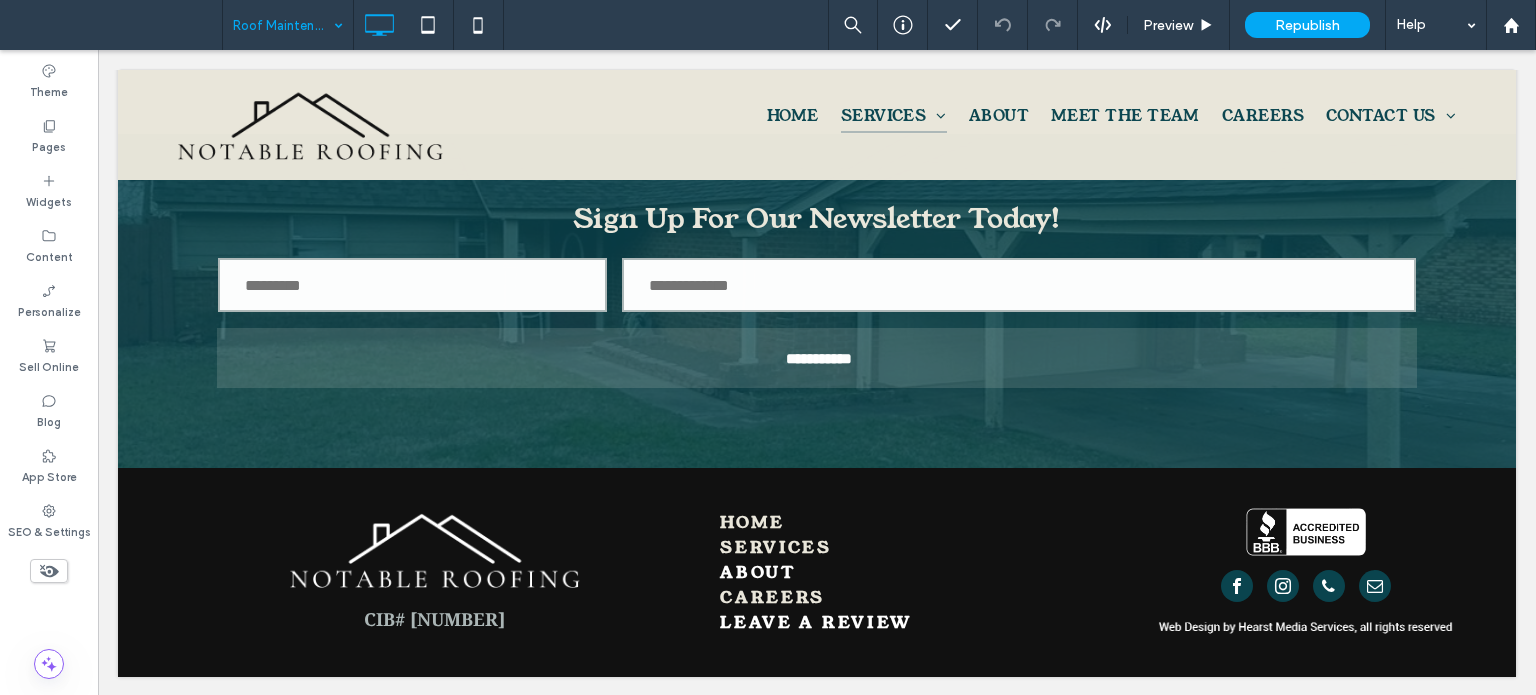 click at bounding box center (283, 25) 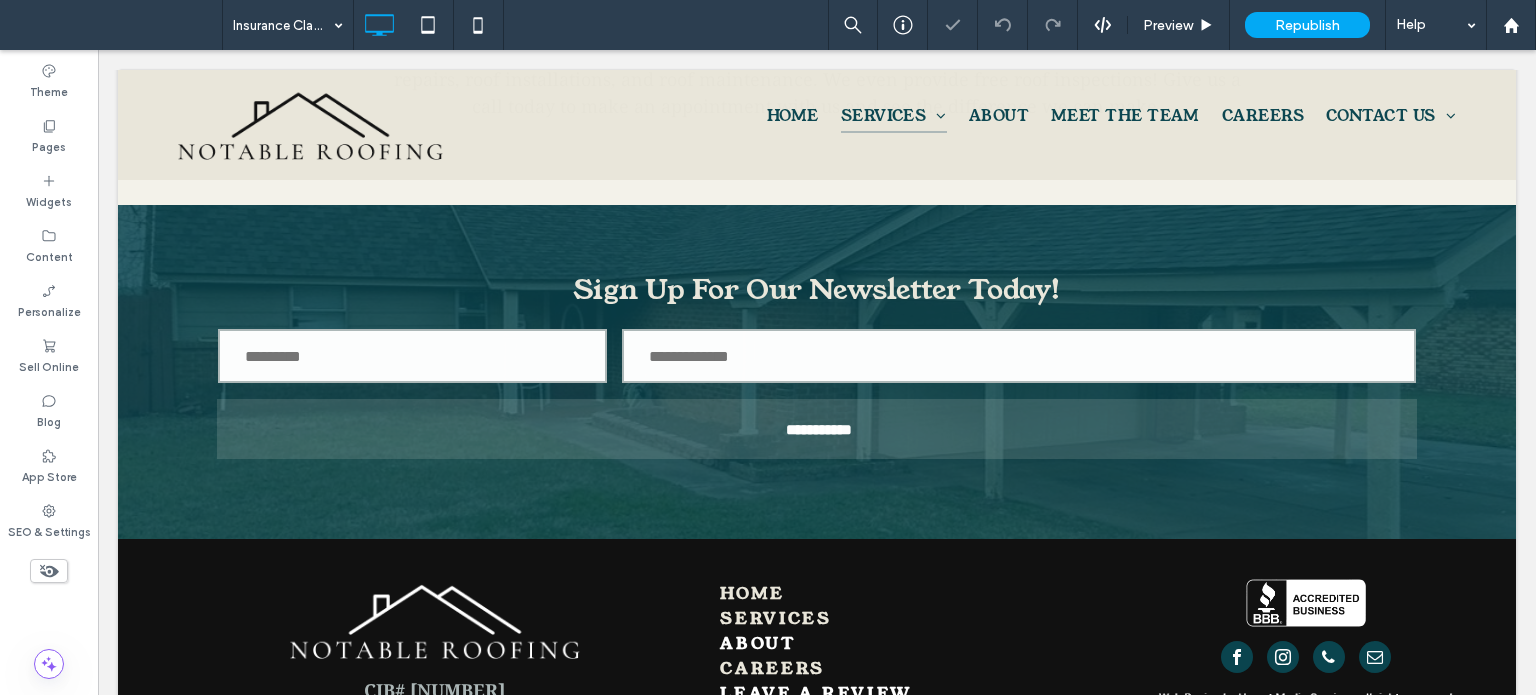 scroll, scrollTop: 1800, scrollLeft: 0, axis: vertical 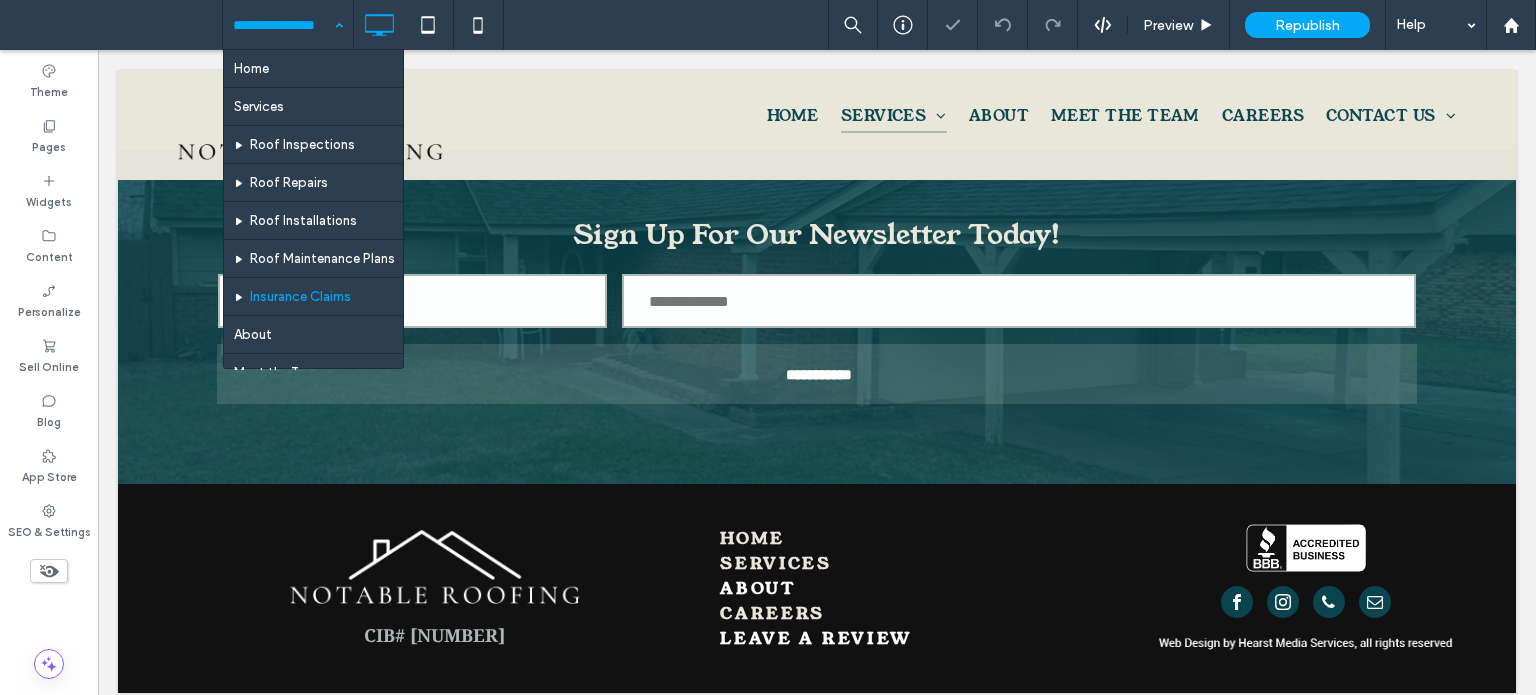 click at bounding box center [283, 25] 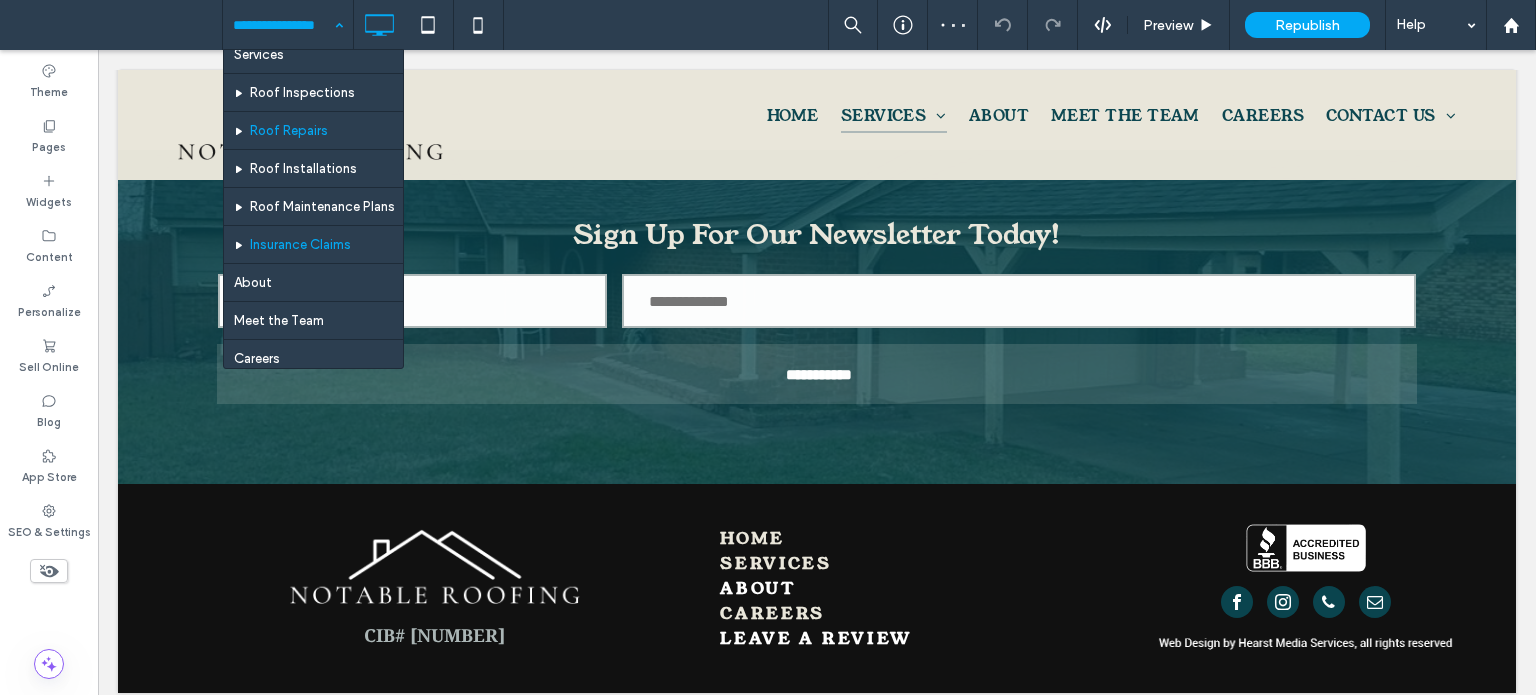 scroll, scrollTop: 100, scrollLeft: 0, axis: vertical 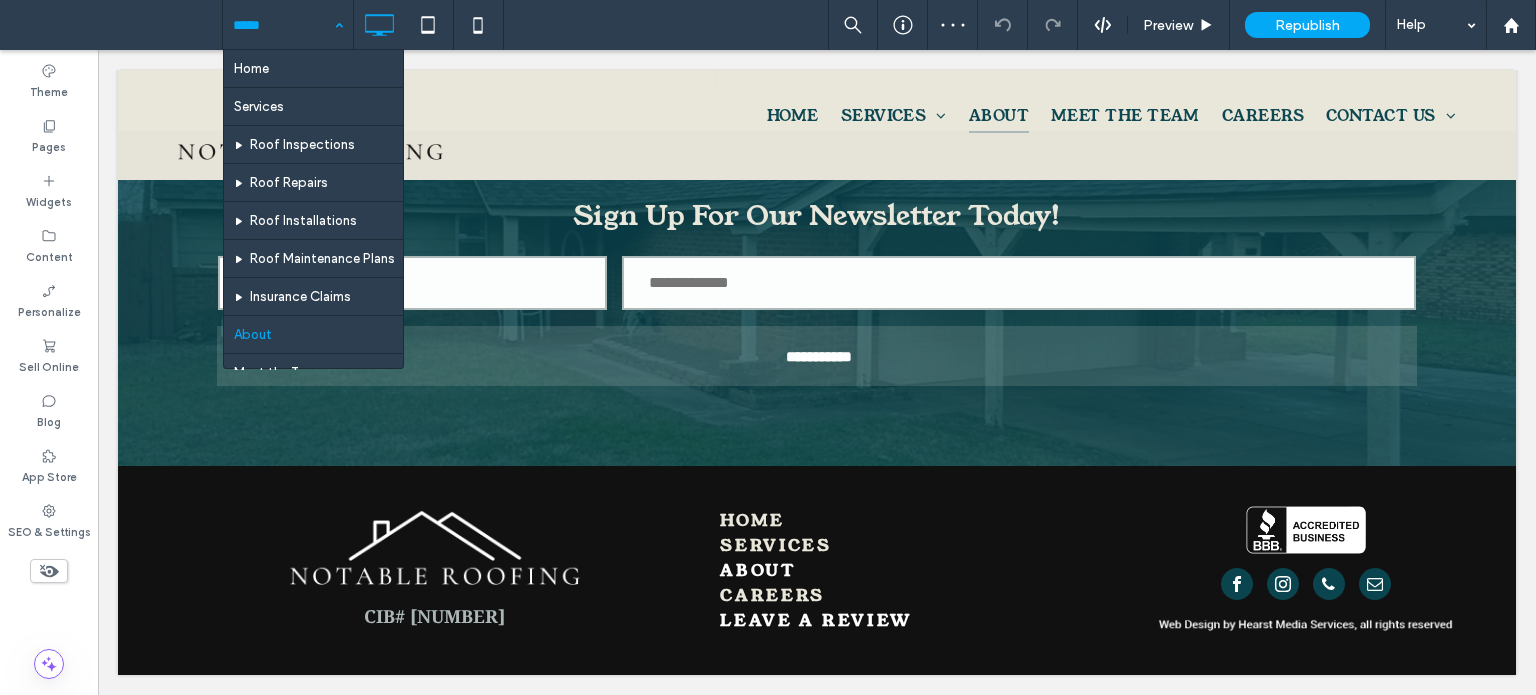 click at bounding box center [283, 25] 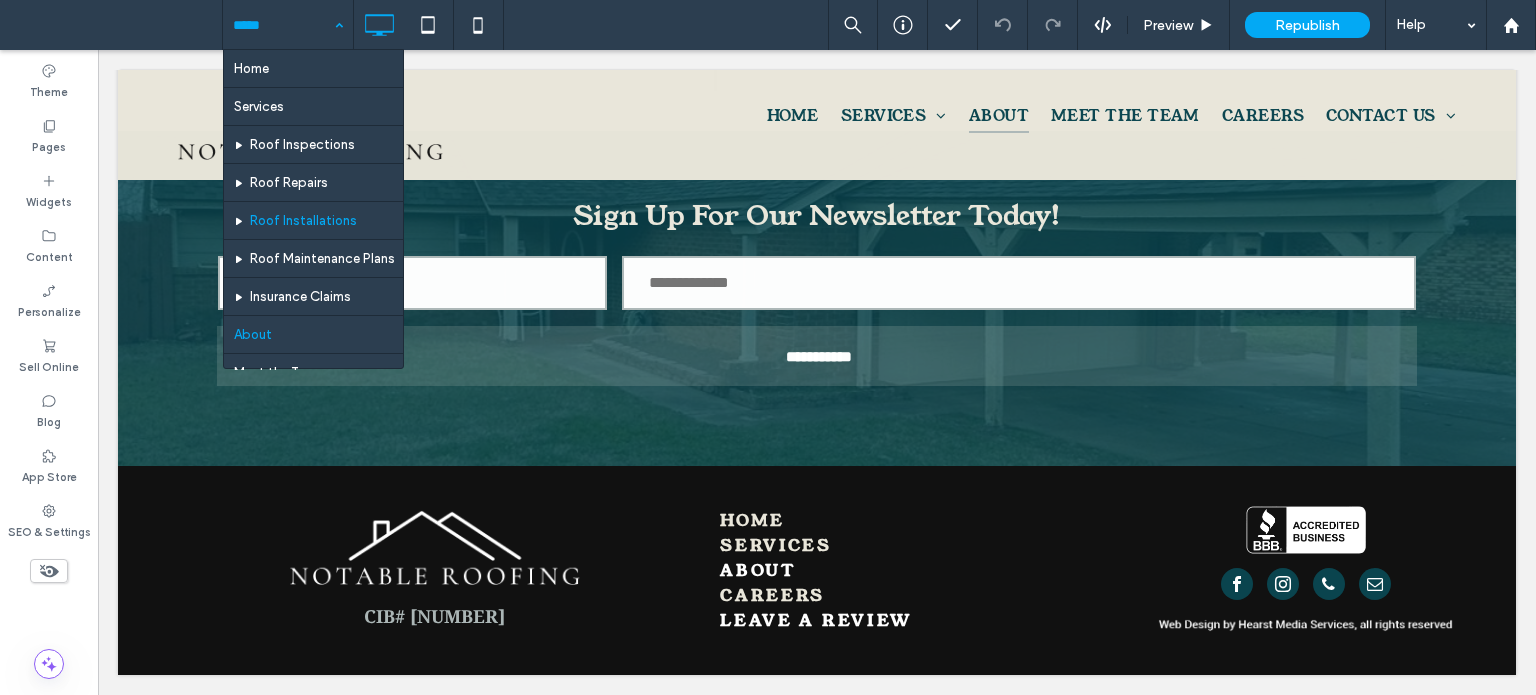 scroll, scrollTop: 100, scrollLeft: 0, axis: vertical 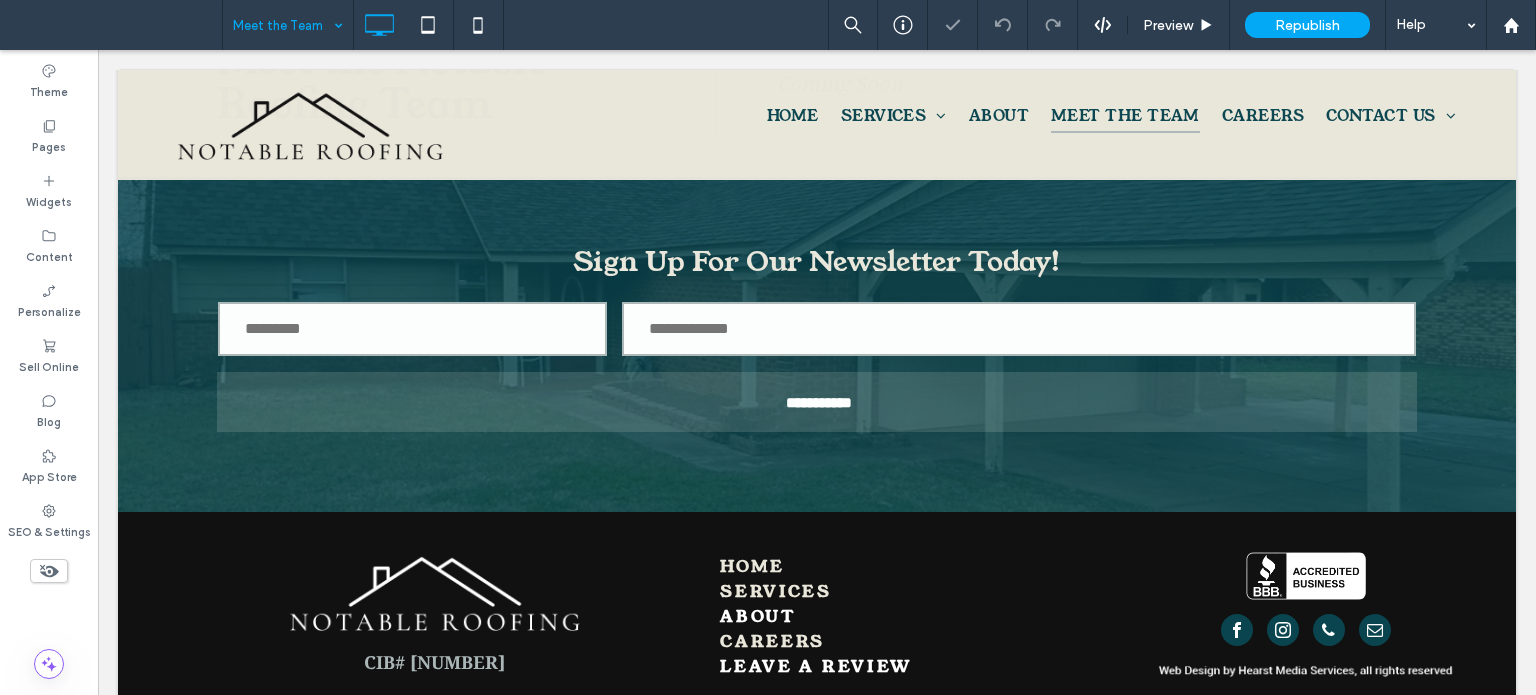 click at bounding box center (283, 25) 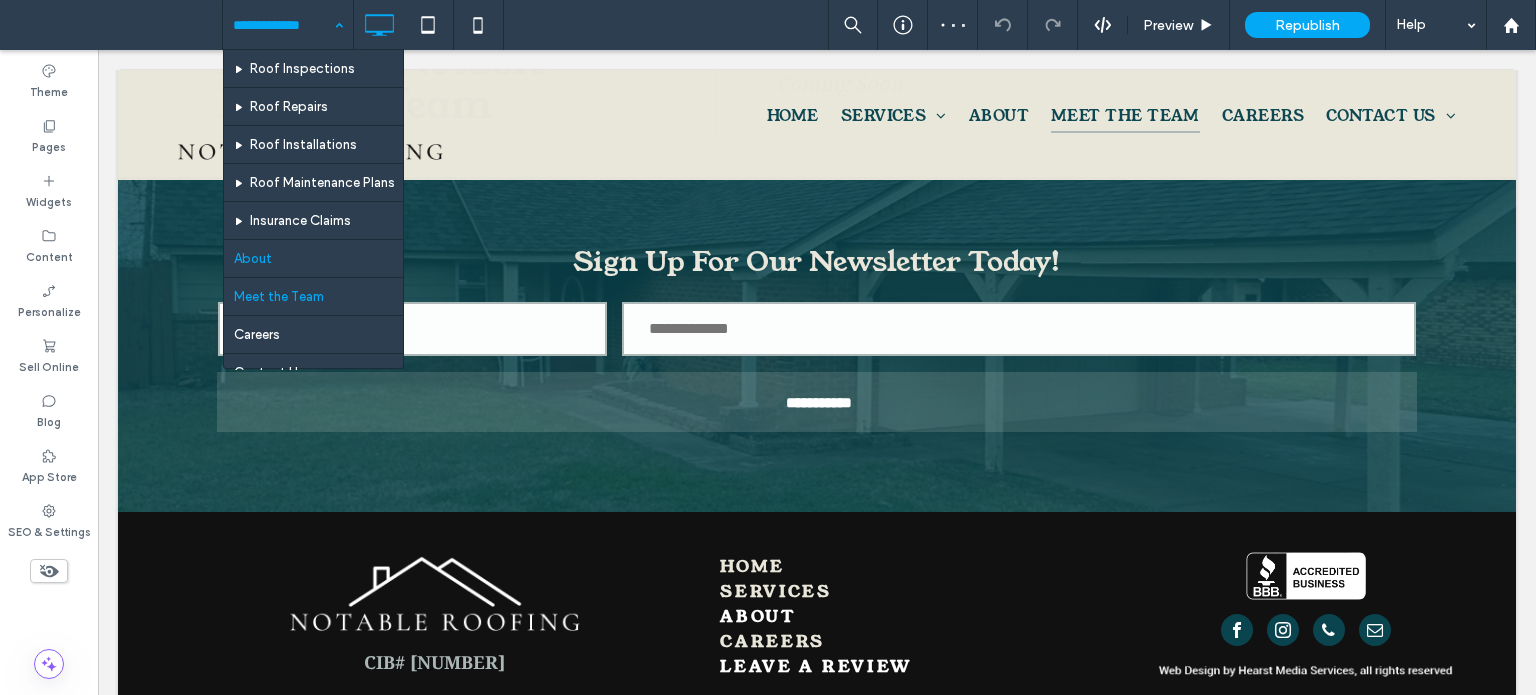 scroll, scrollTop: 184, scrollLeft: 0, axis: vertical 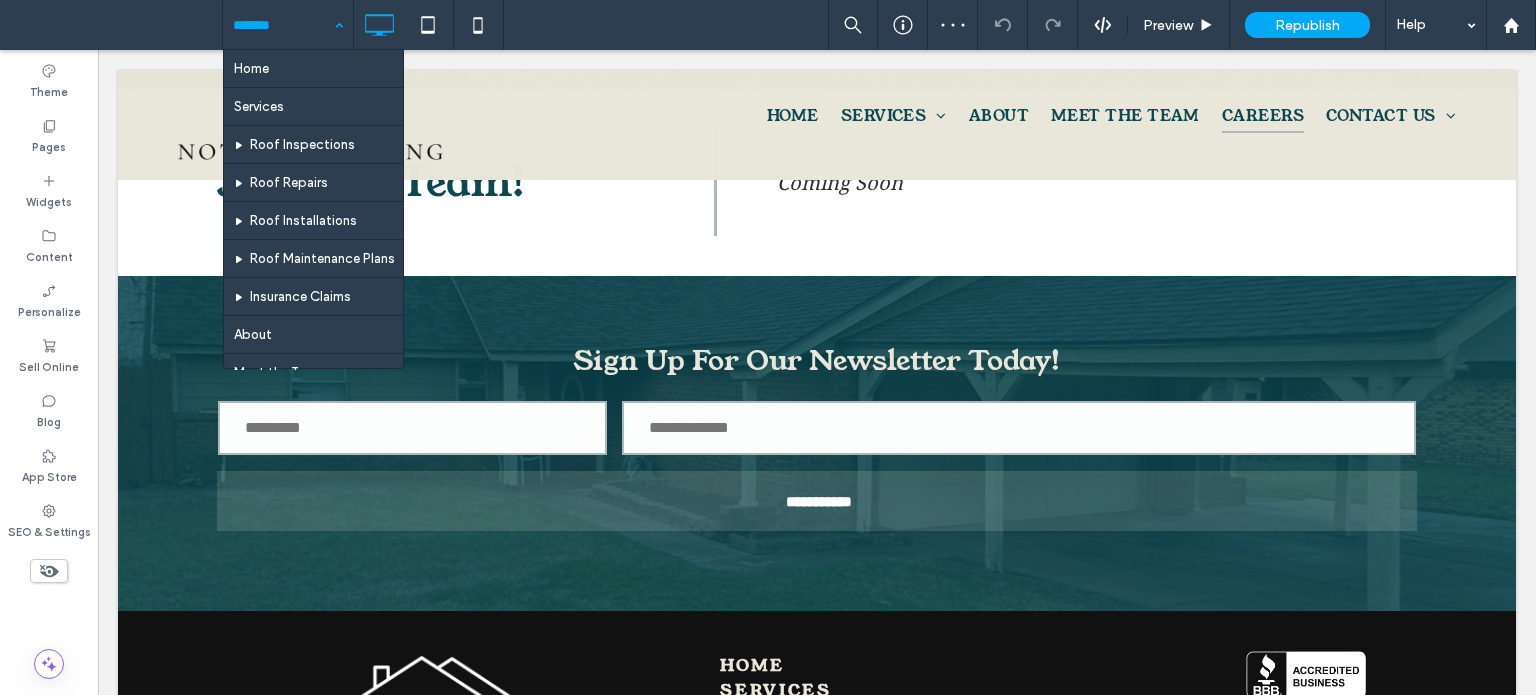click at bounding box center [283, 25] 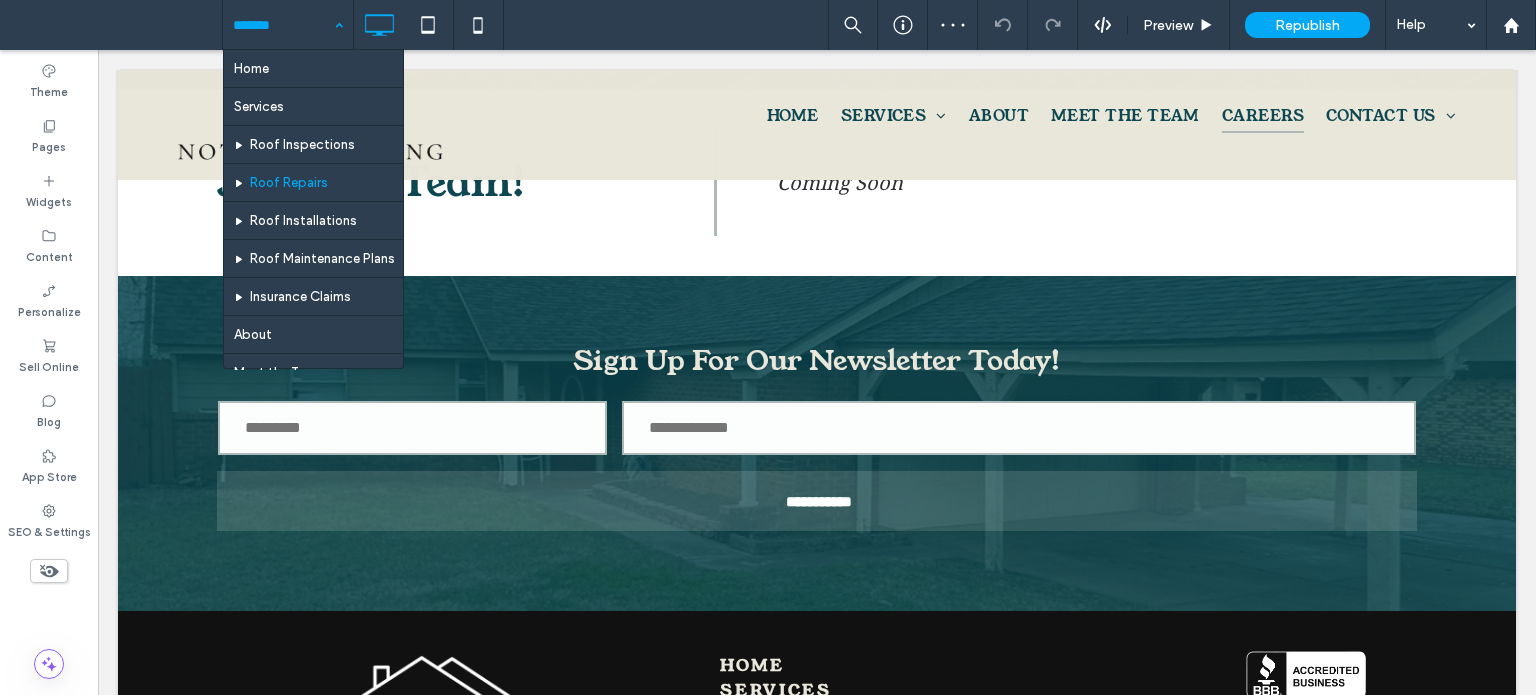 scroll, scrollTop: 184, scrollLeft: 0, axis: vertical 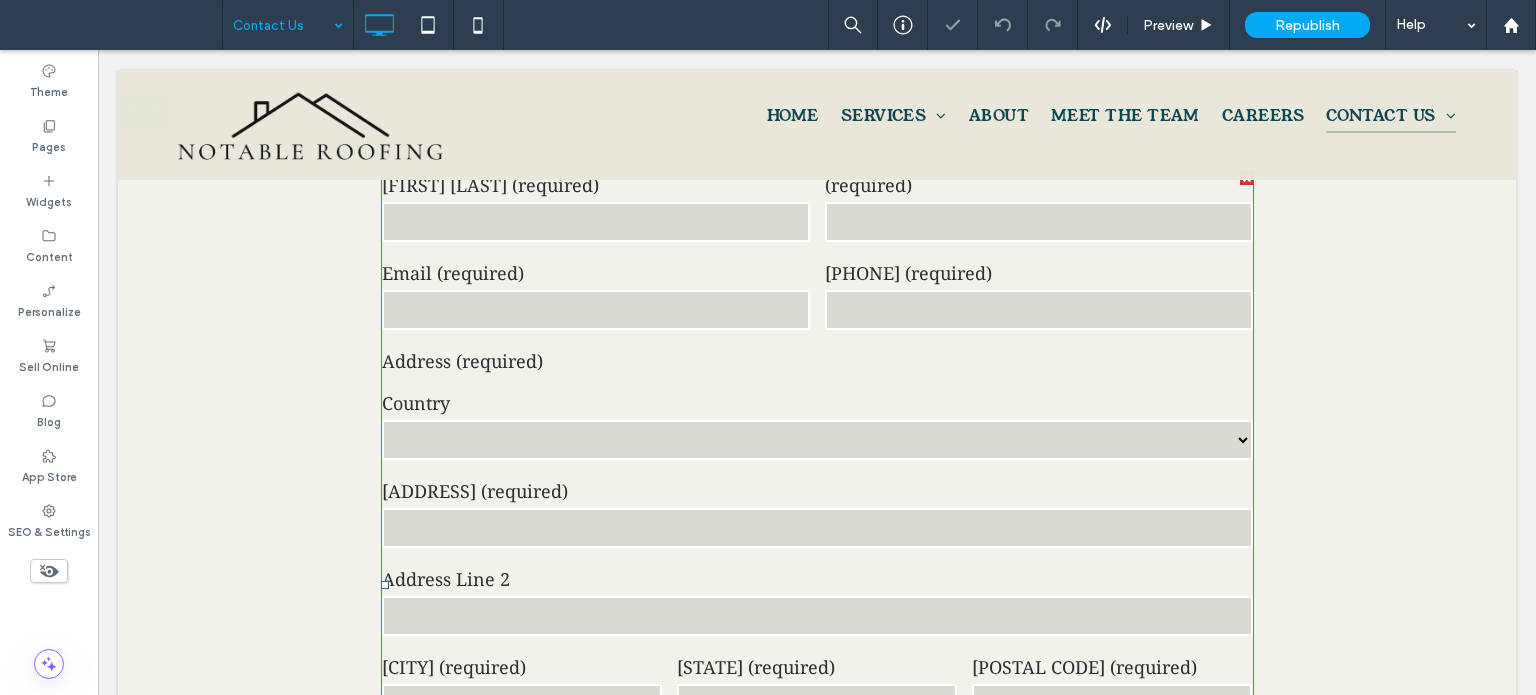 click on "**********" at bounding box center [817, 440] 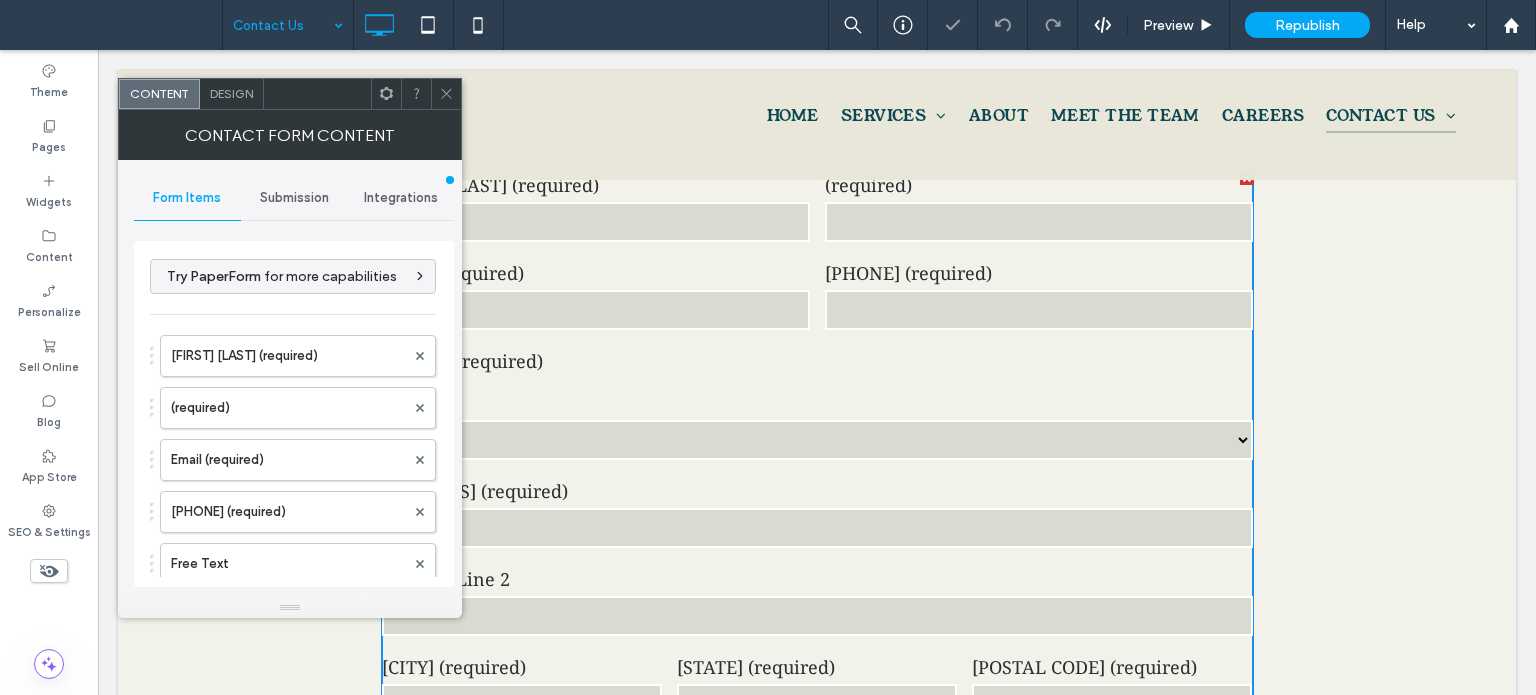 type on "******" 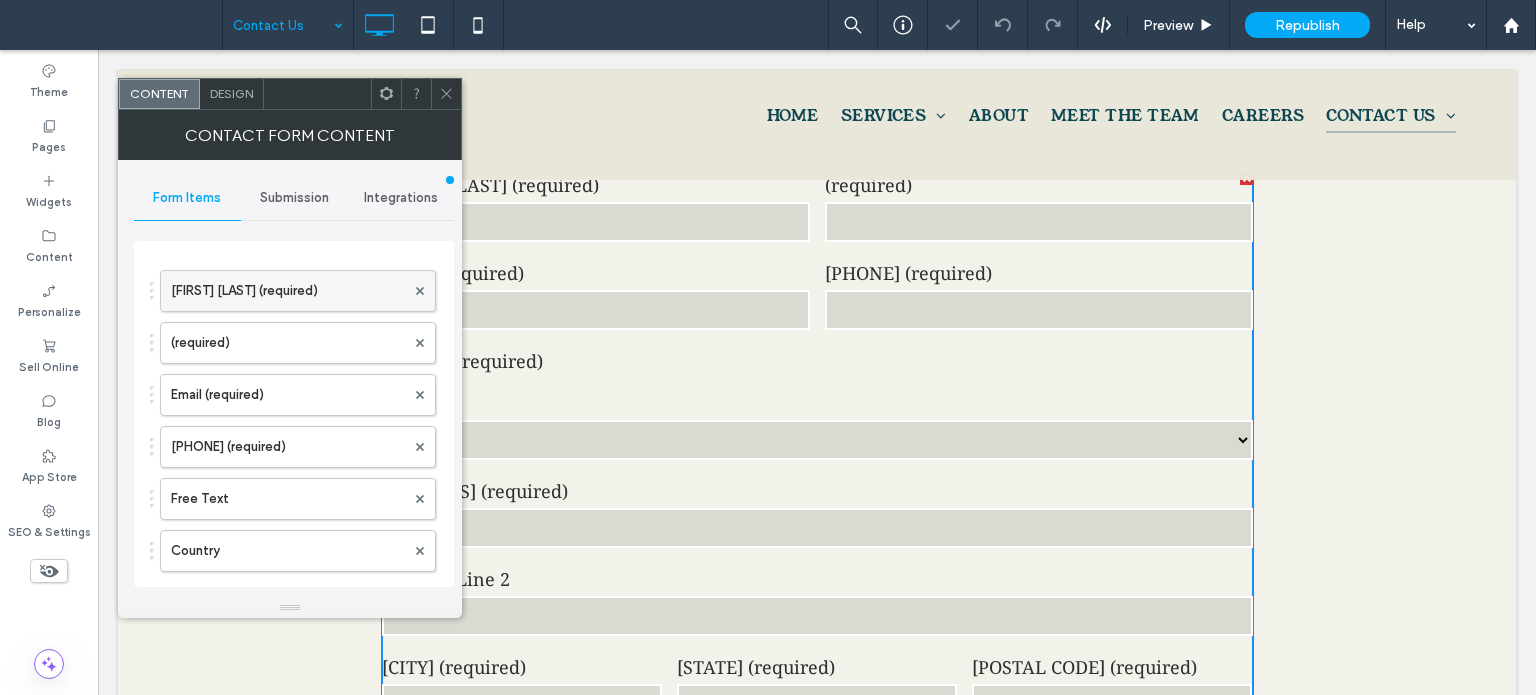 scroll, scrollTop: 100, scrollLeft: 0, axis: vertical 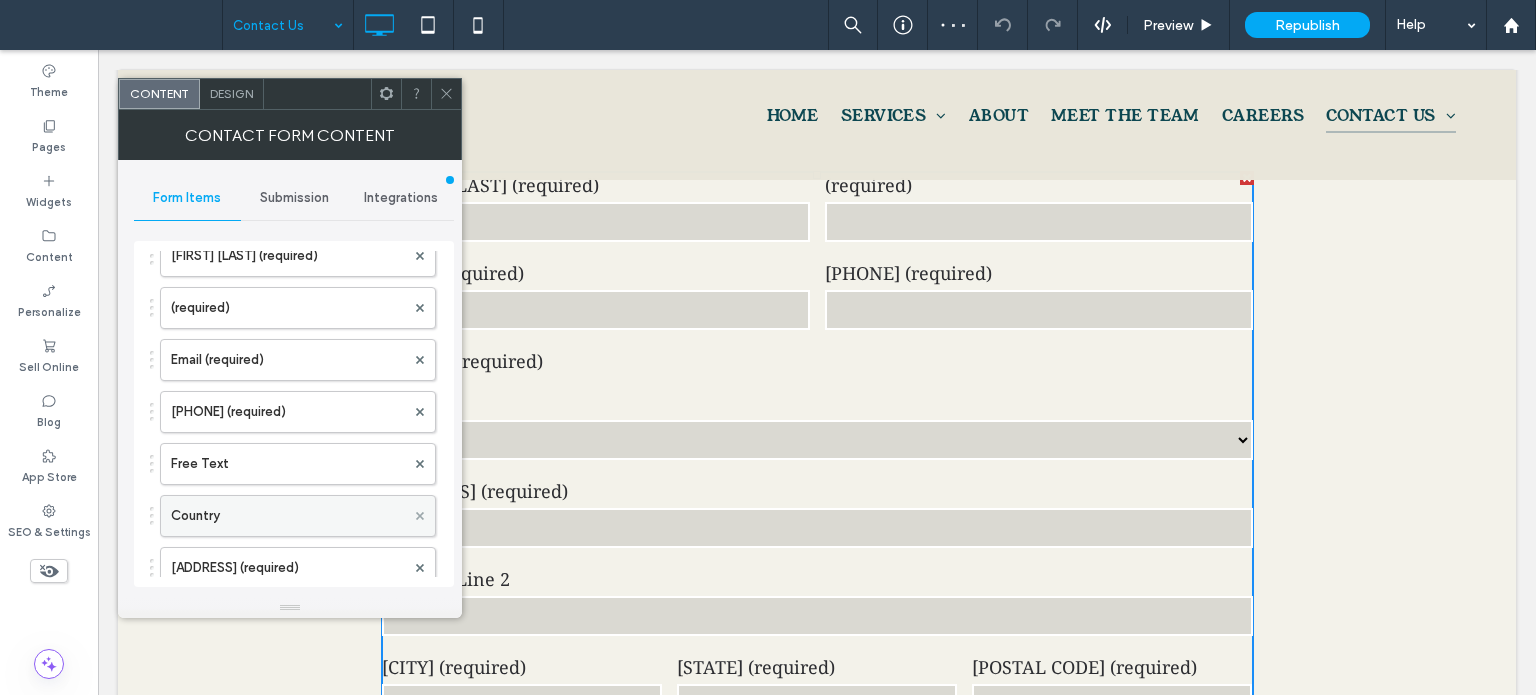 click 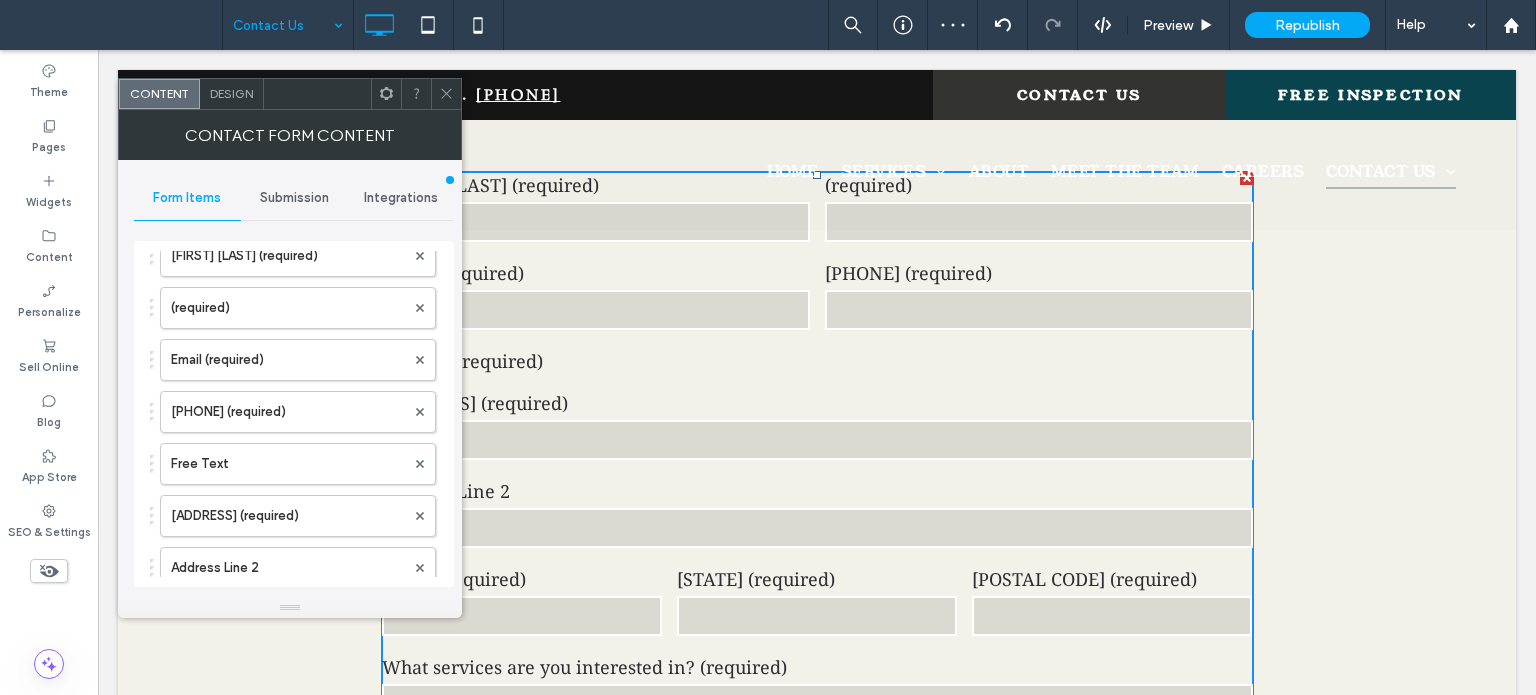 click 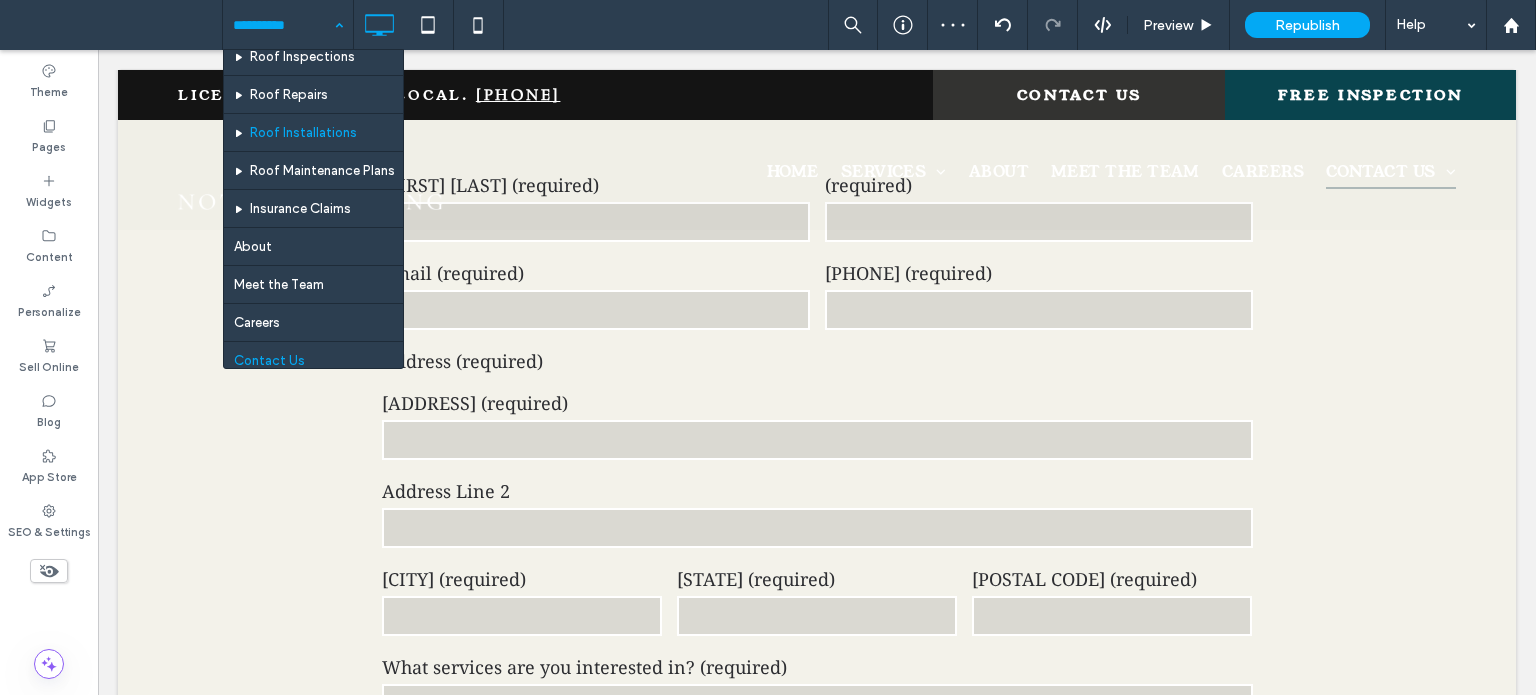 scroll, scrollTop: 184, scrollLeft: 0, axis: vertical 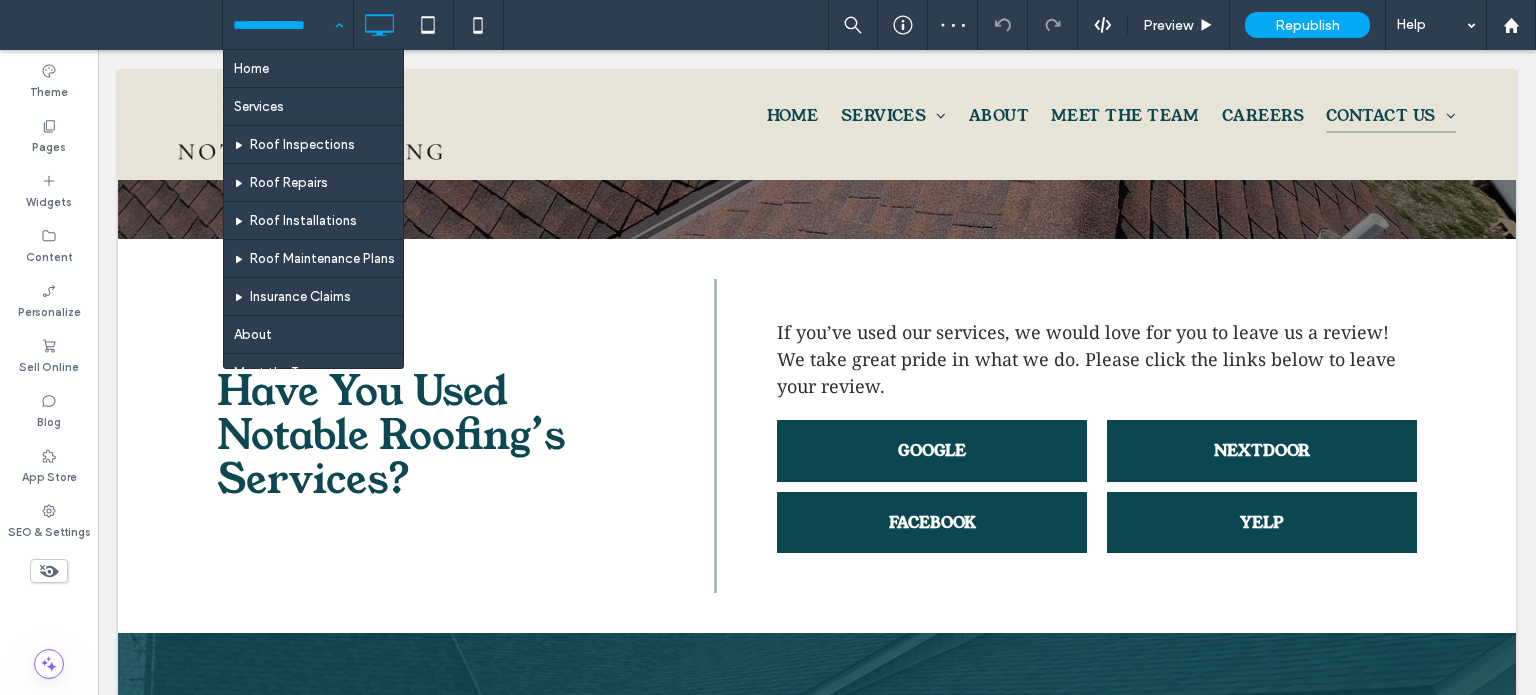 click at bounding box center [283, 25] 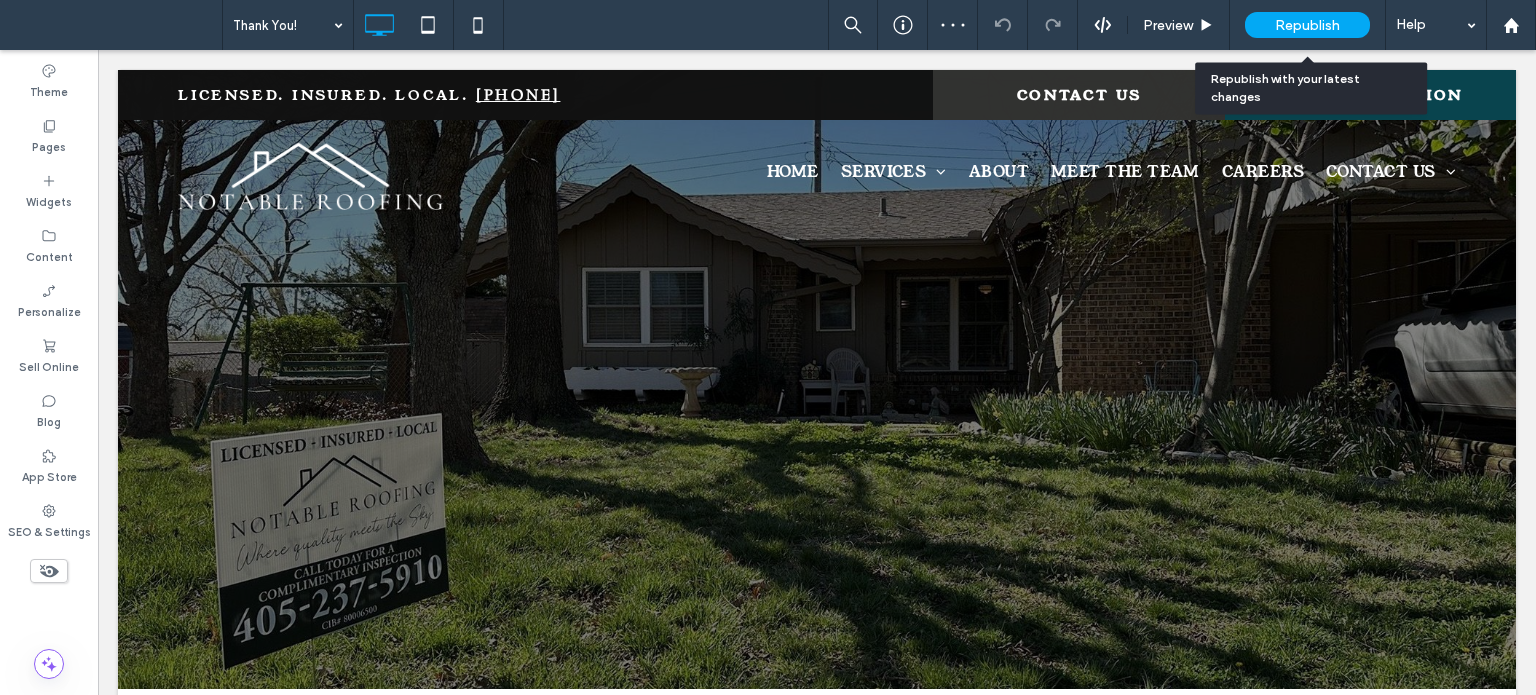 click on "Republish" at bounding box center [1307, 25] 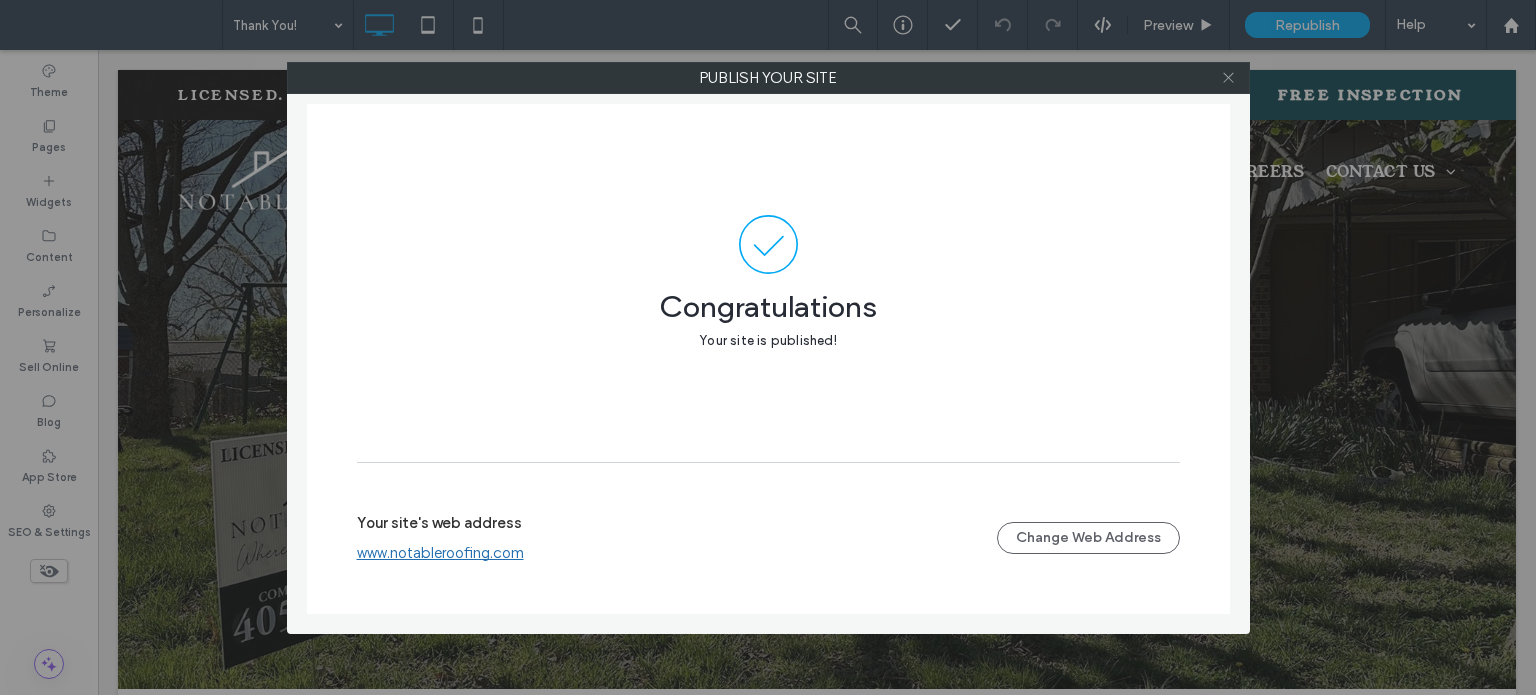 click 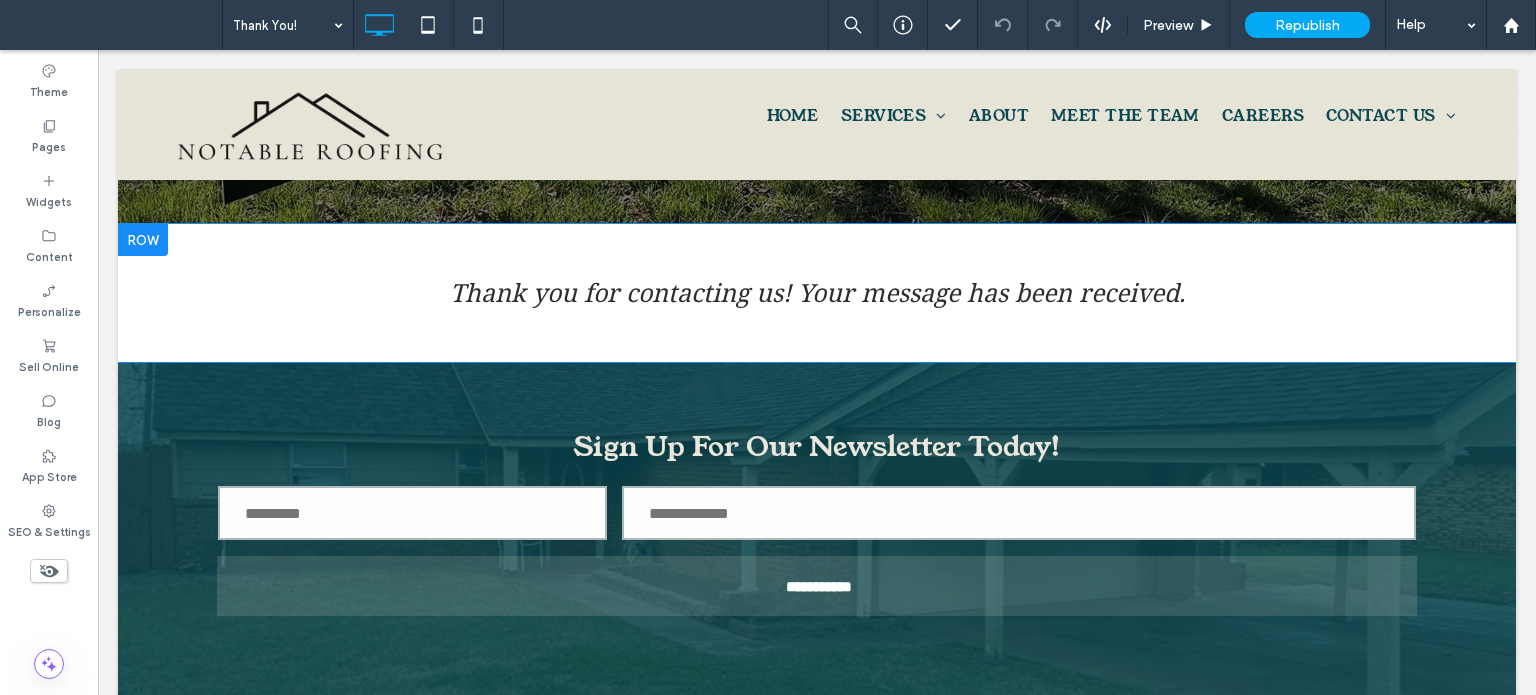 scroll, scrollTop: 393, scrollLeft: 0, axis: vertical 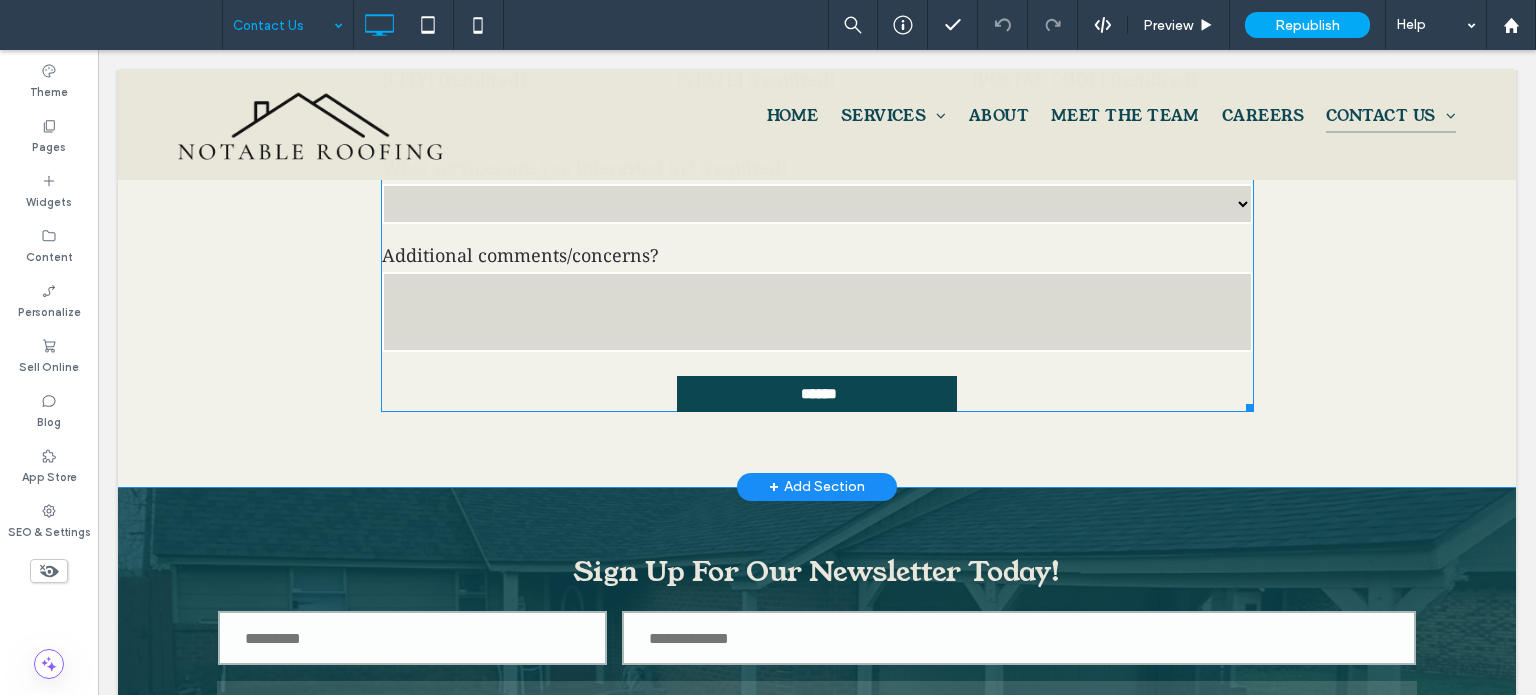click on "**********" at bounding box center [817, 41] 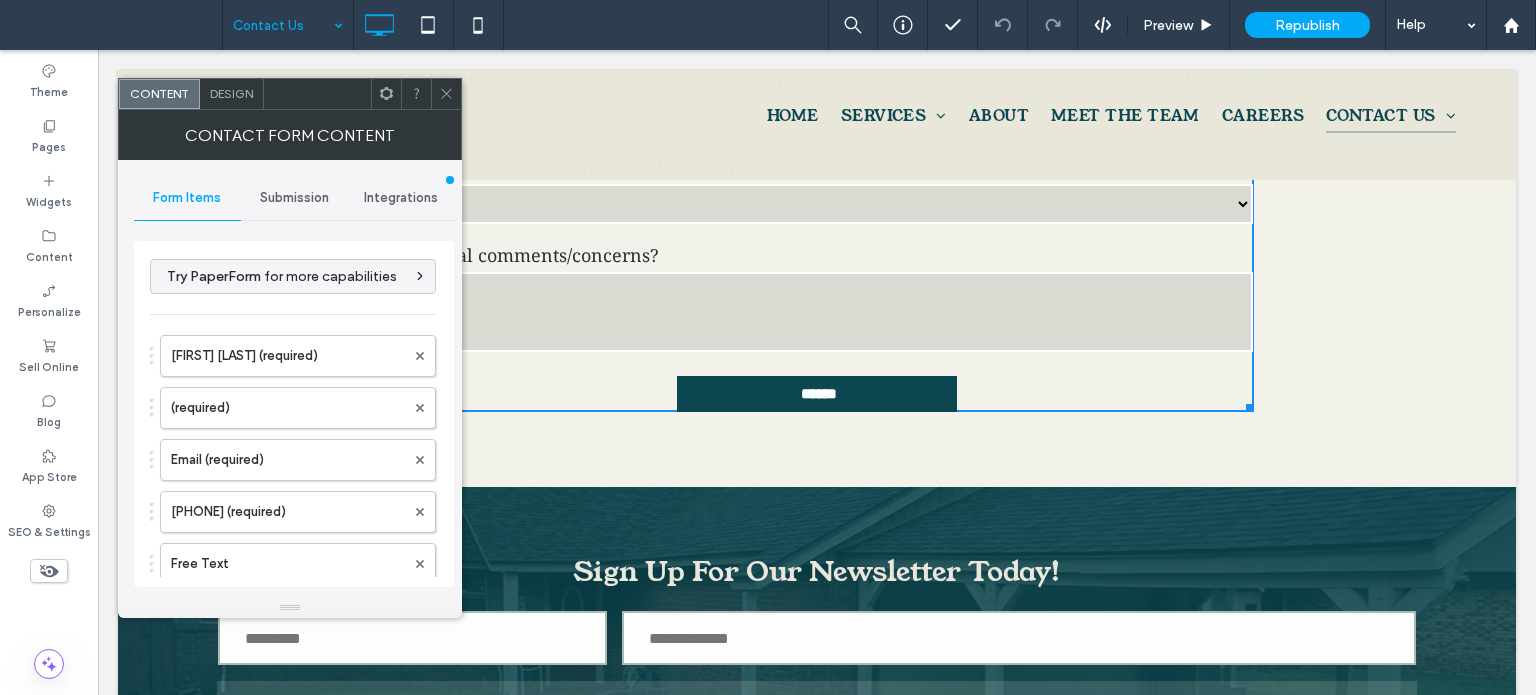 click on "Design" at bounding box center [231, 93] 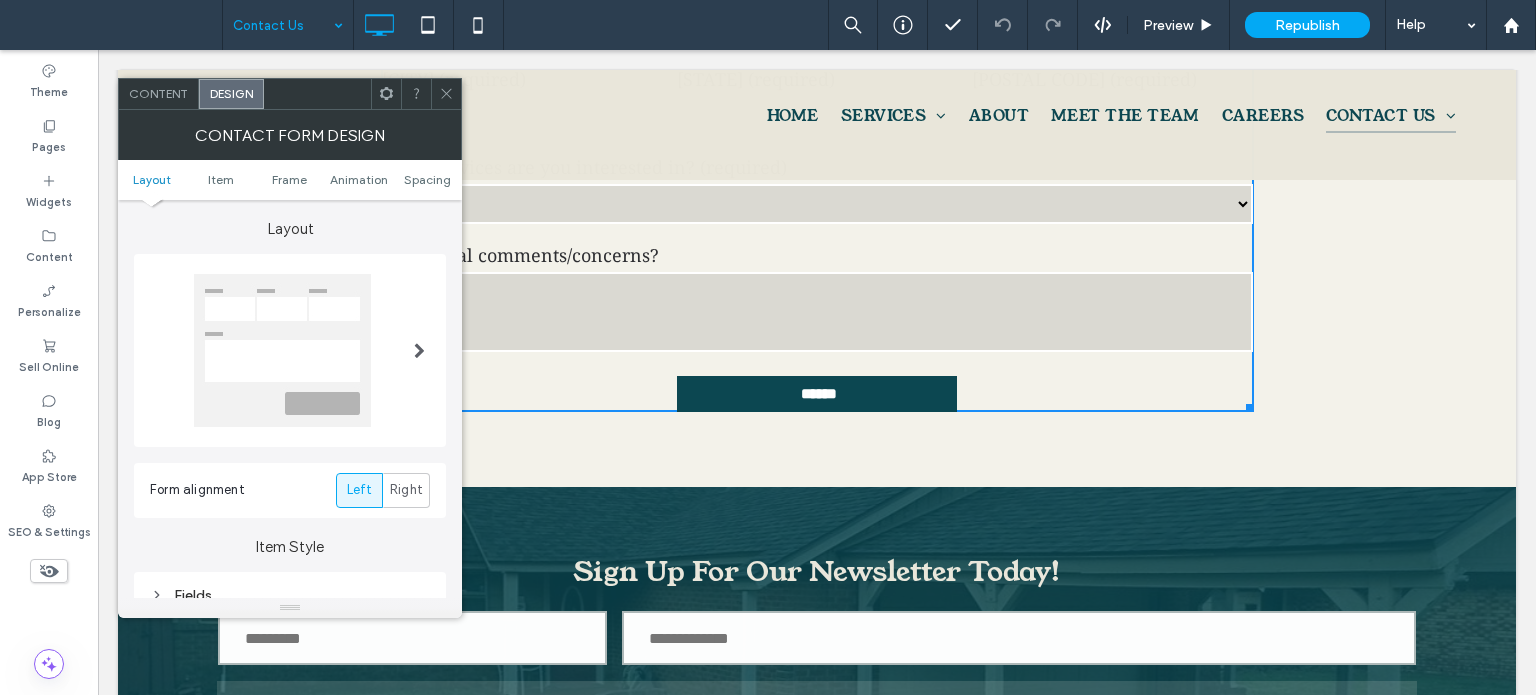 click on "Content" at bounding box center [158, 93] 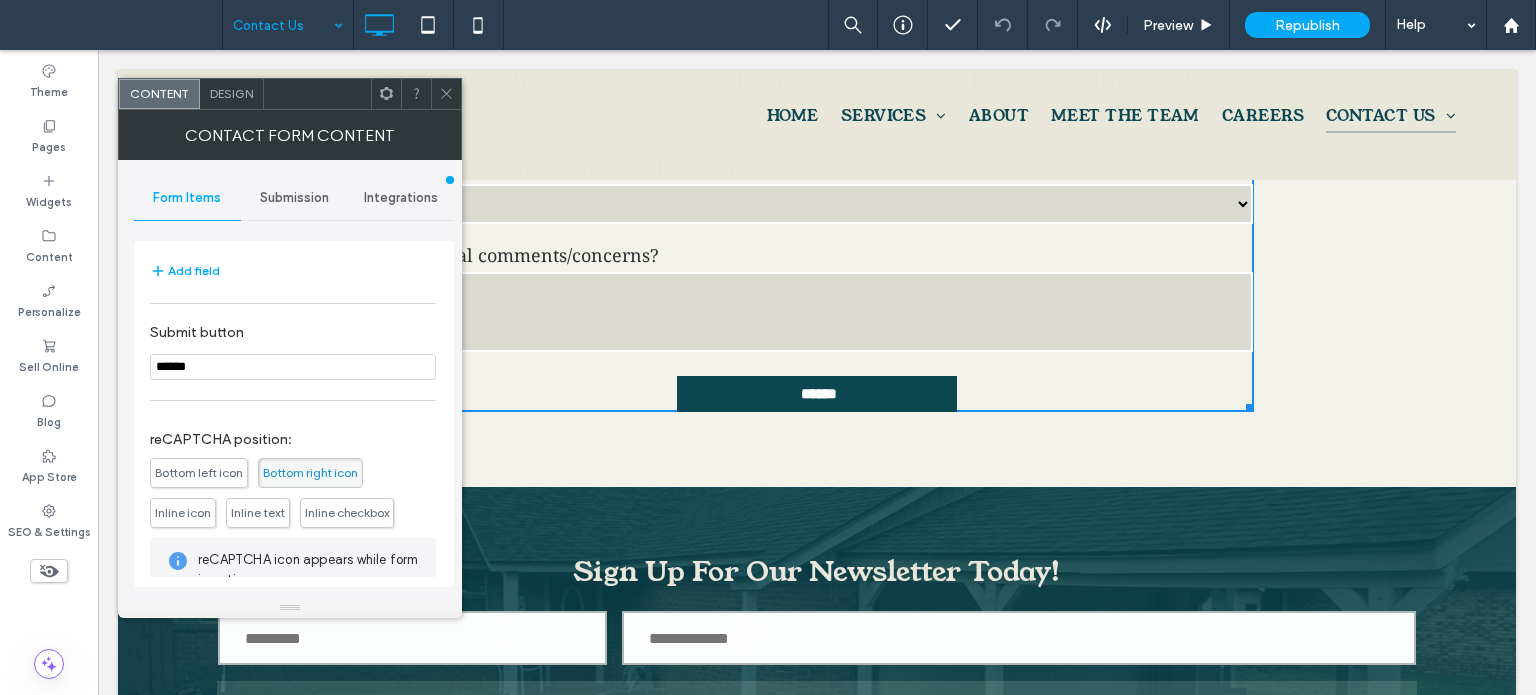 scroll, scrollTop: 814, scrollLeft: 0, axis: vertical 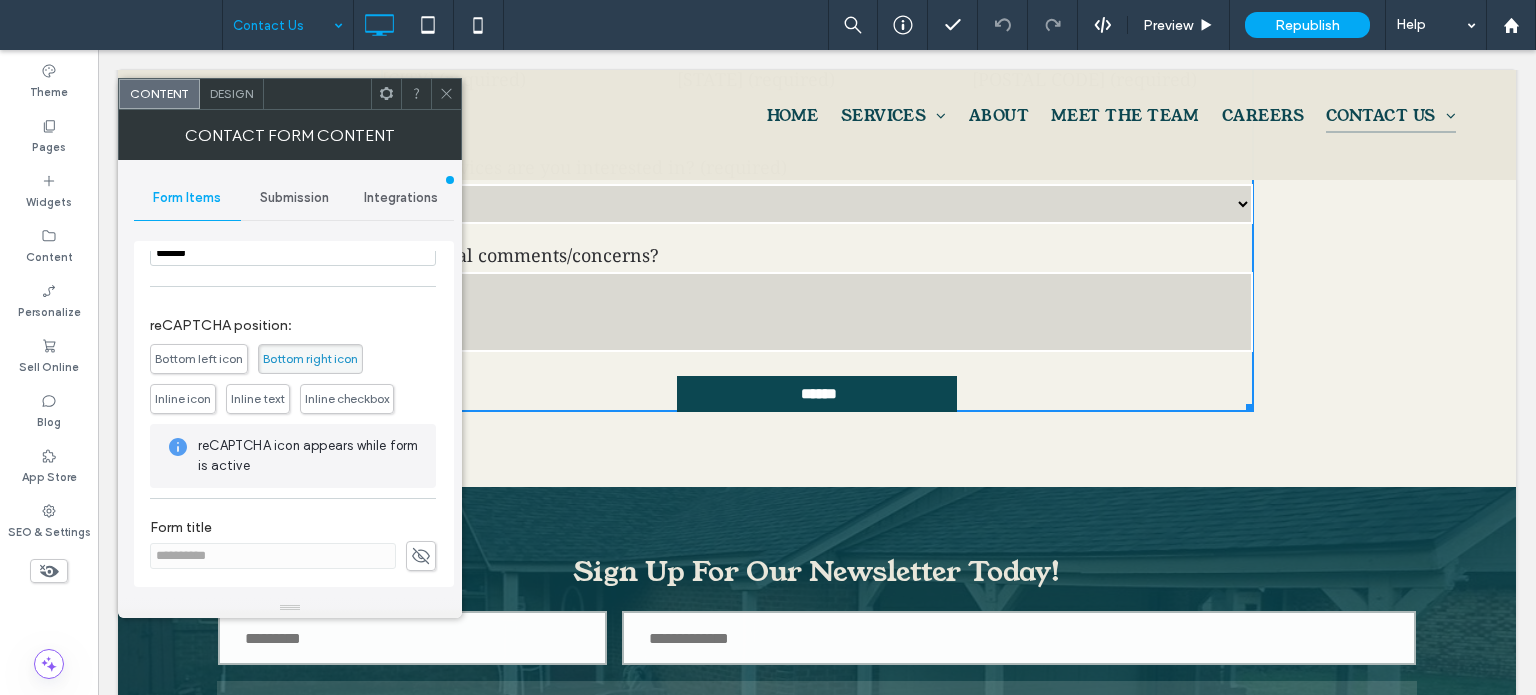 click on "Inline icon" at bounding box center (183, 398) 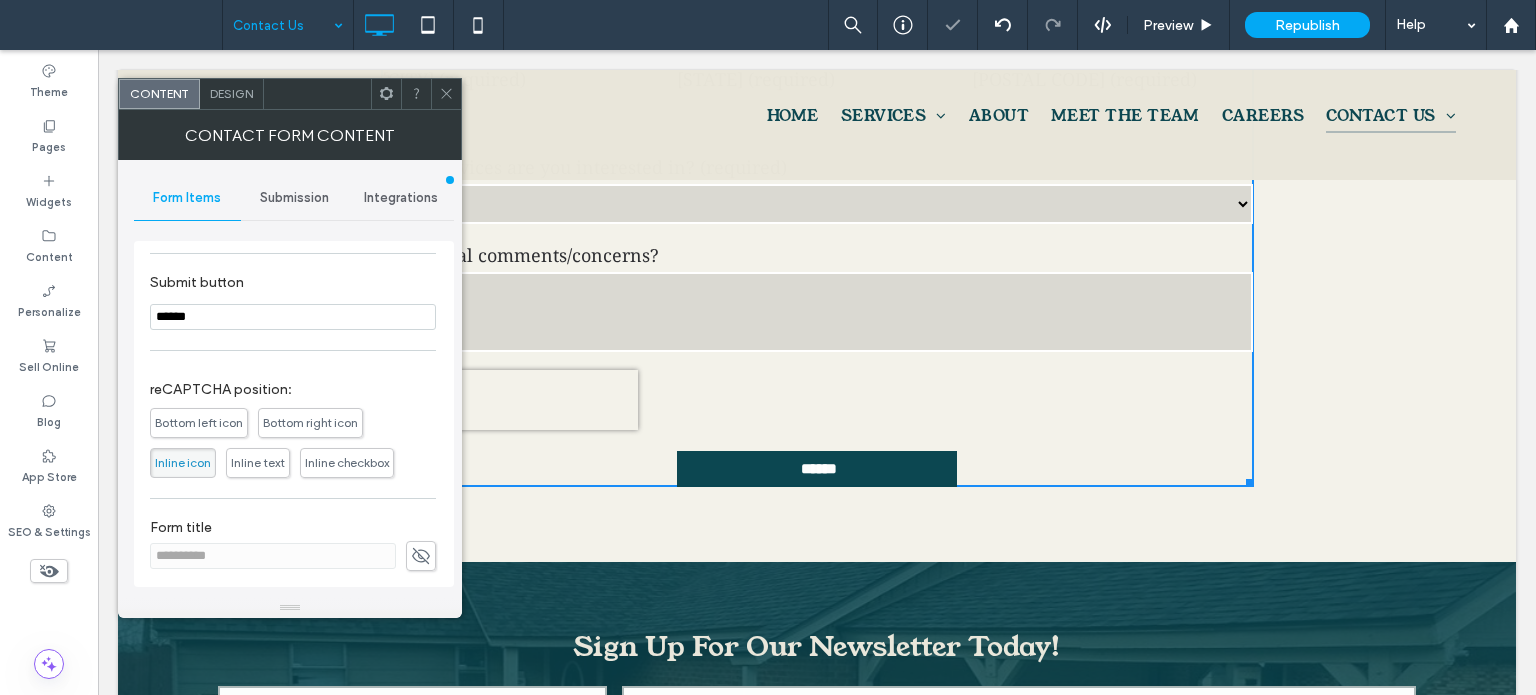 click 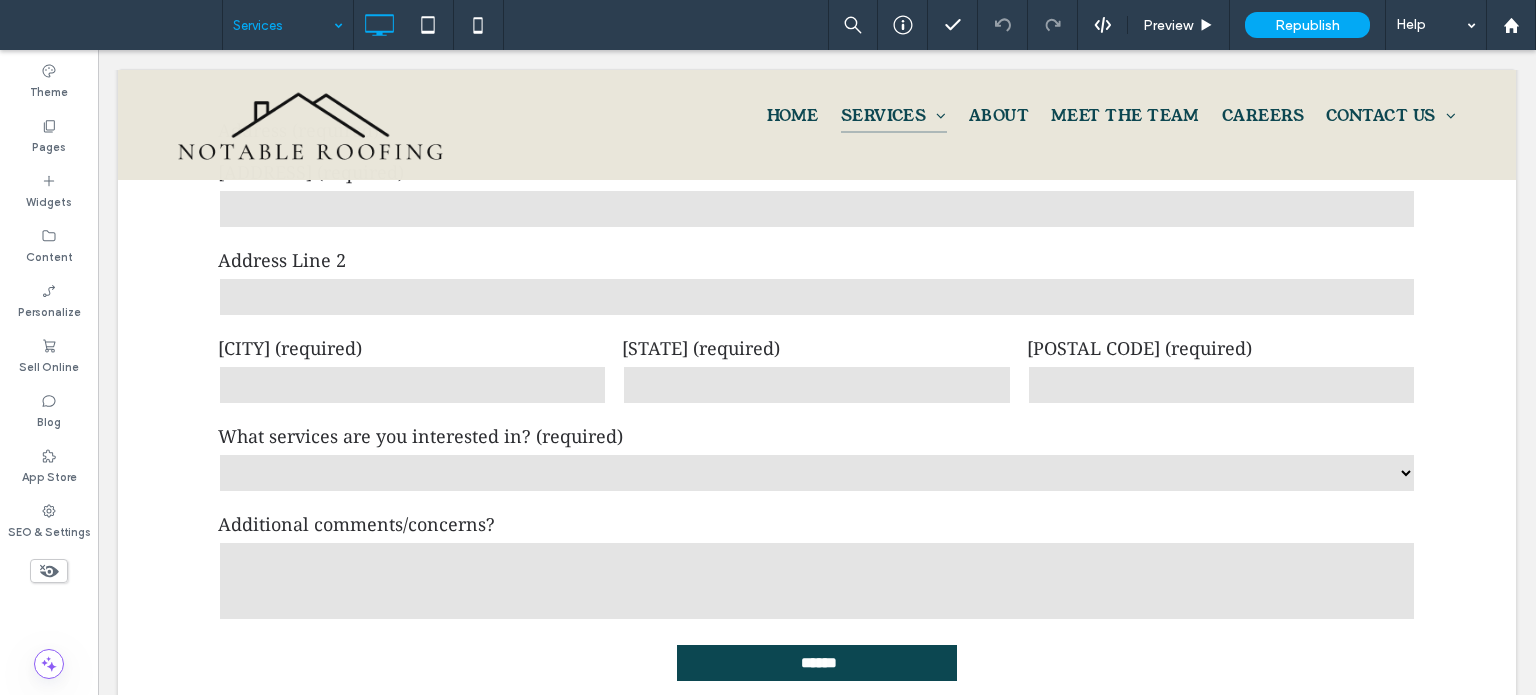 scroll, scrollTop: 3900, scrollLeft: 0, axis: vertical 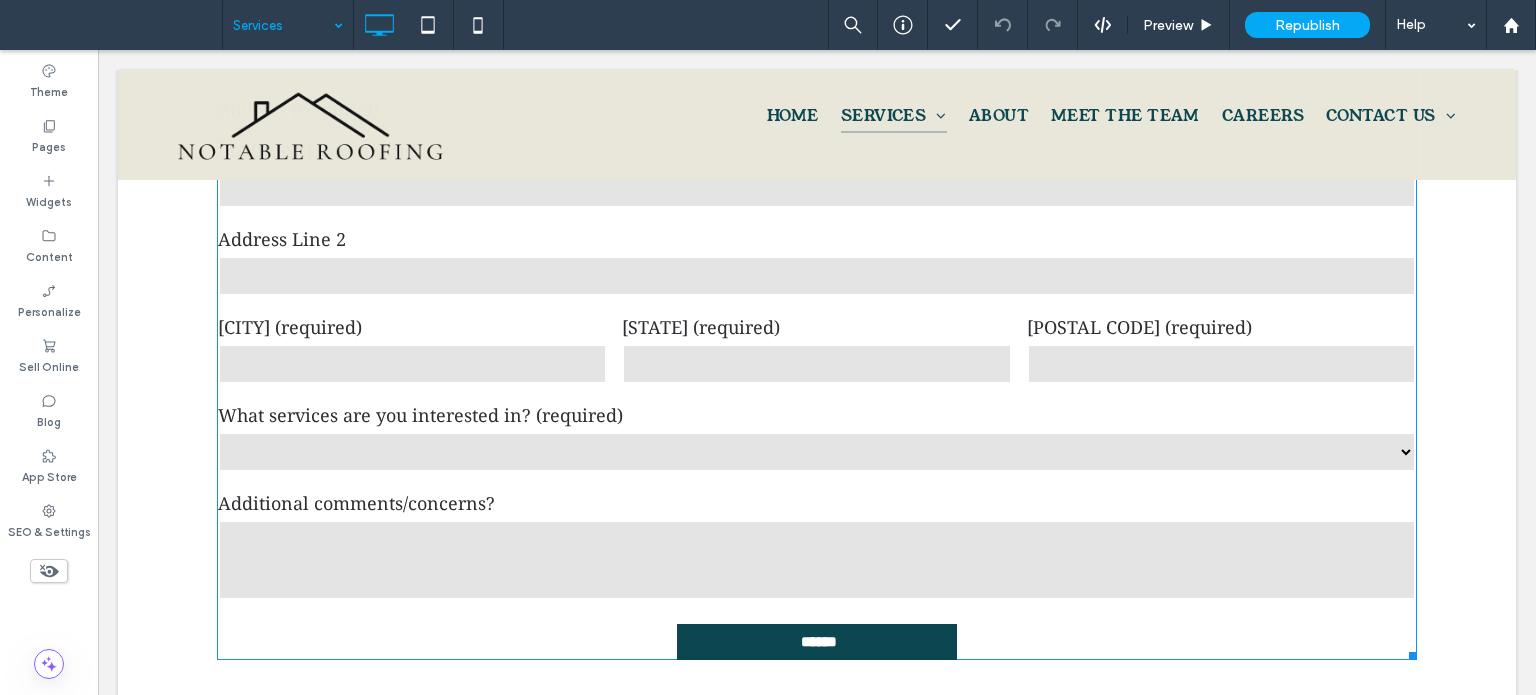 click on "**********" at bounding box center (817, 289) 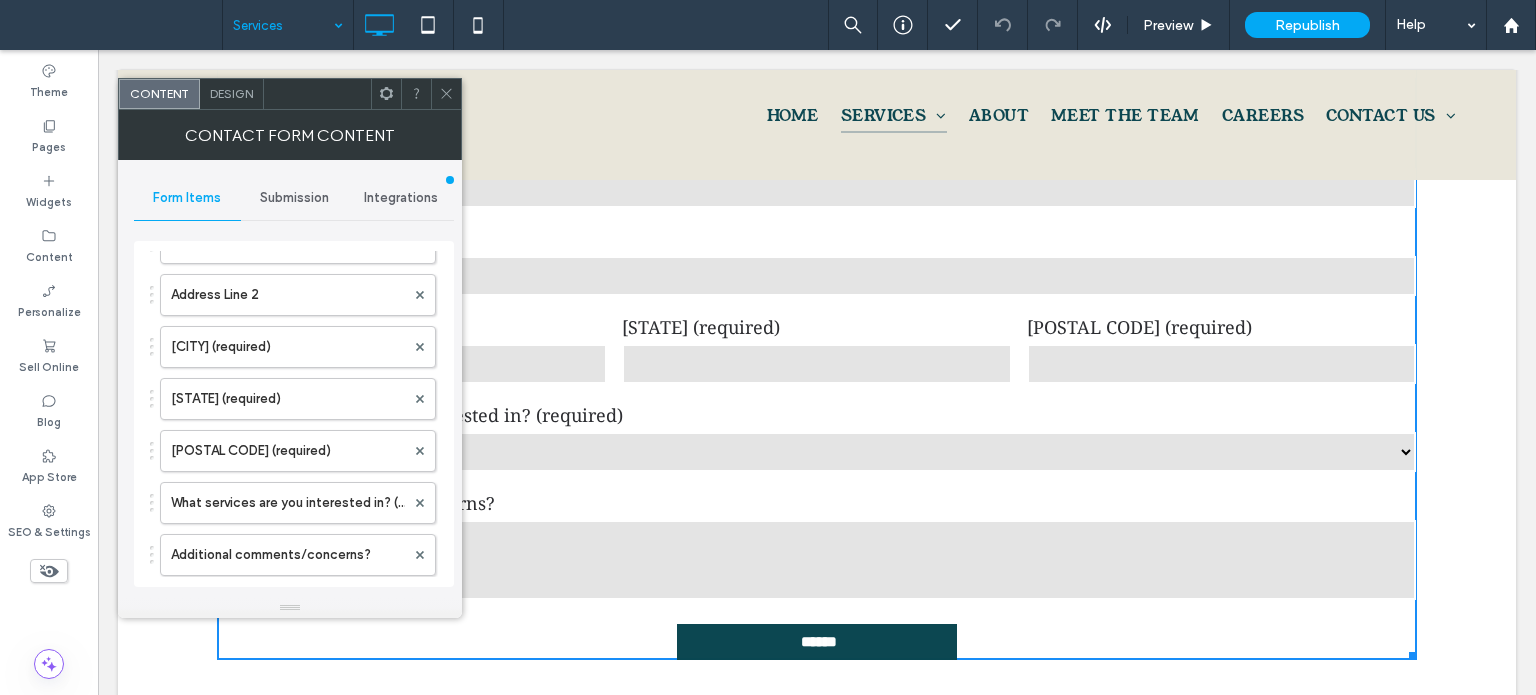 scroll, scrollTop: 700, scrollLeft: 0, axis: vertical 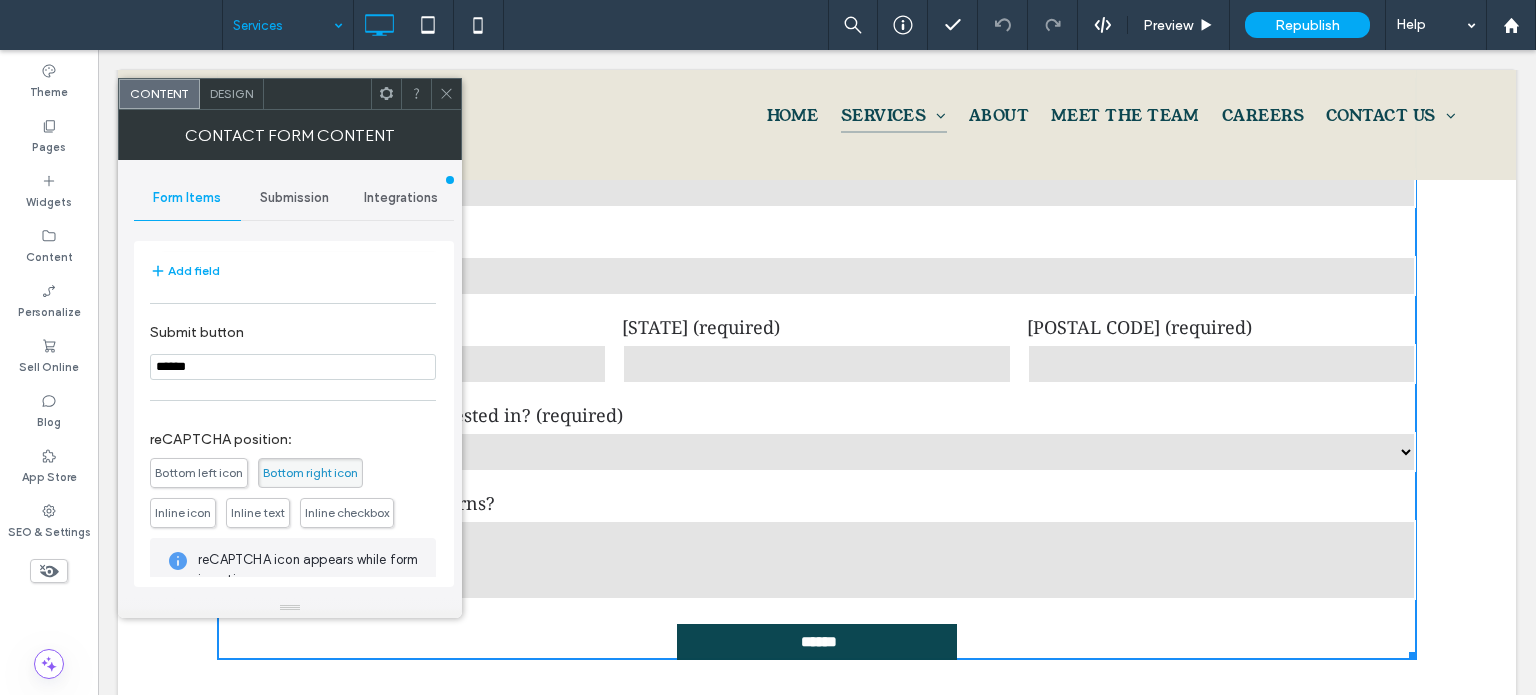 click on "Inline icon" at bounding box center [183, 513] 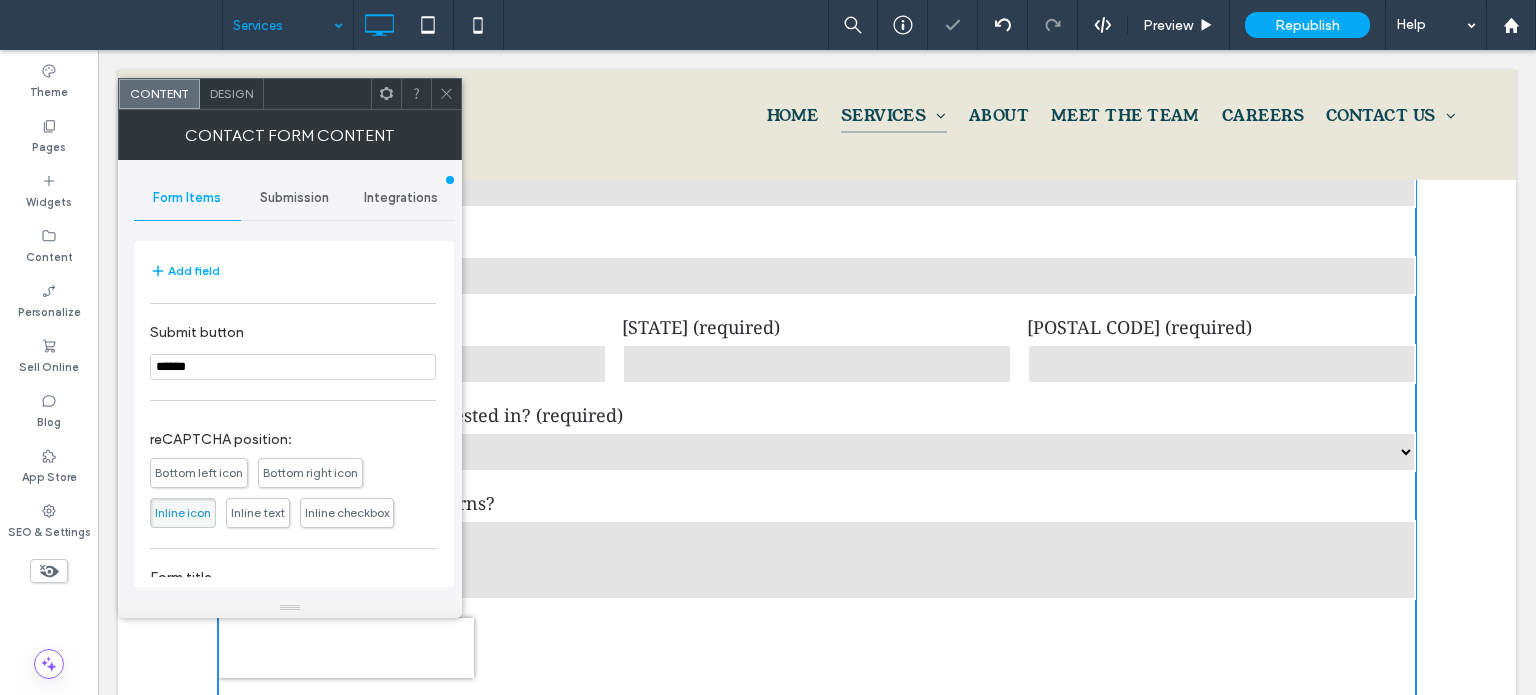 click 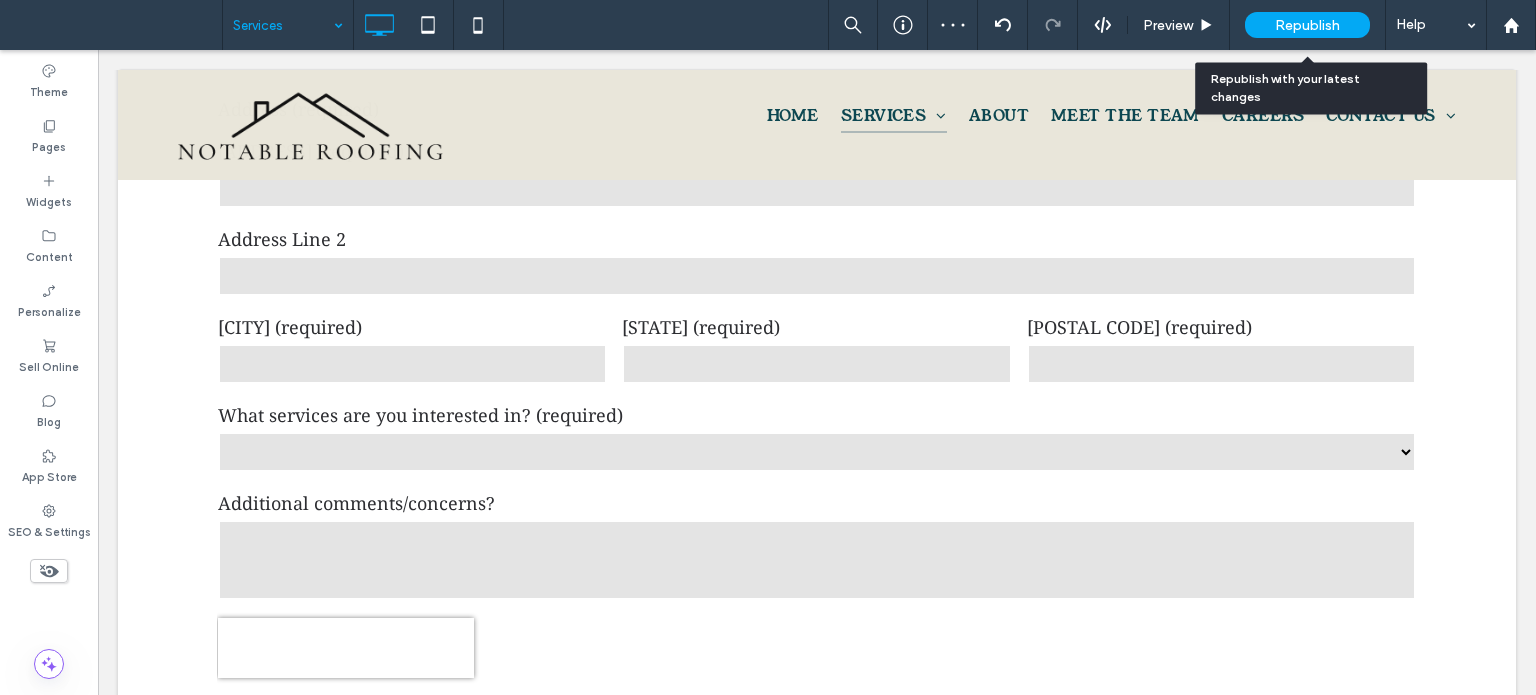 click on "Republish" at bounding box center [1307, 25] 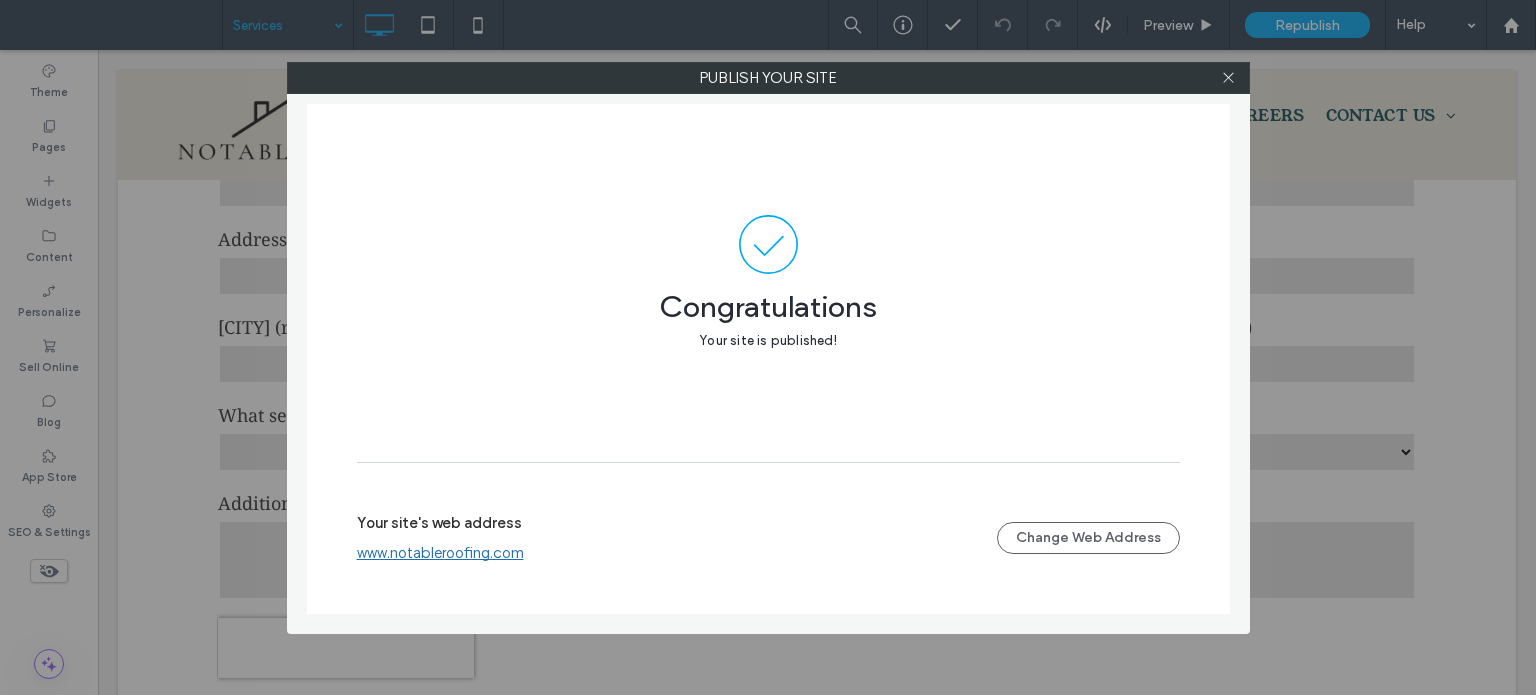 click at bounding box center (1229, 78) 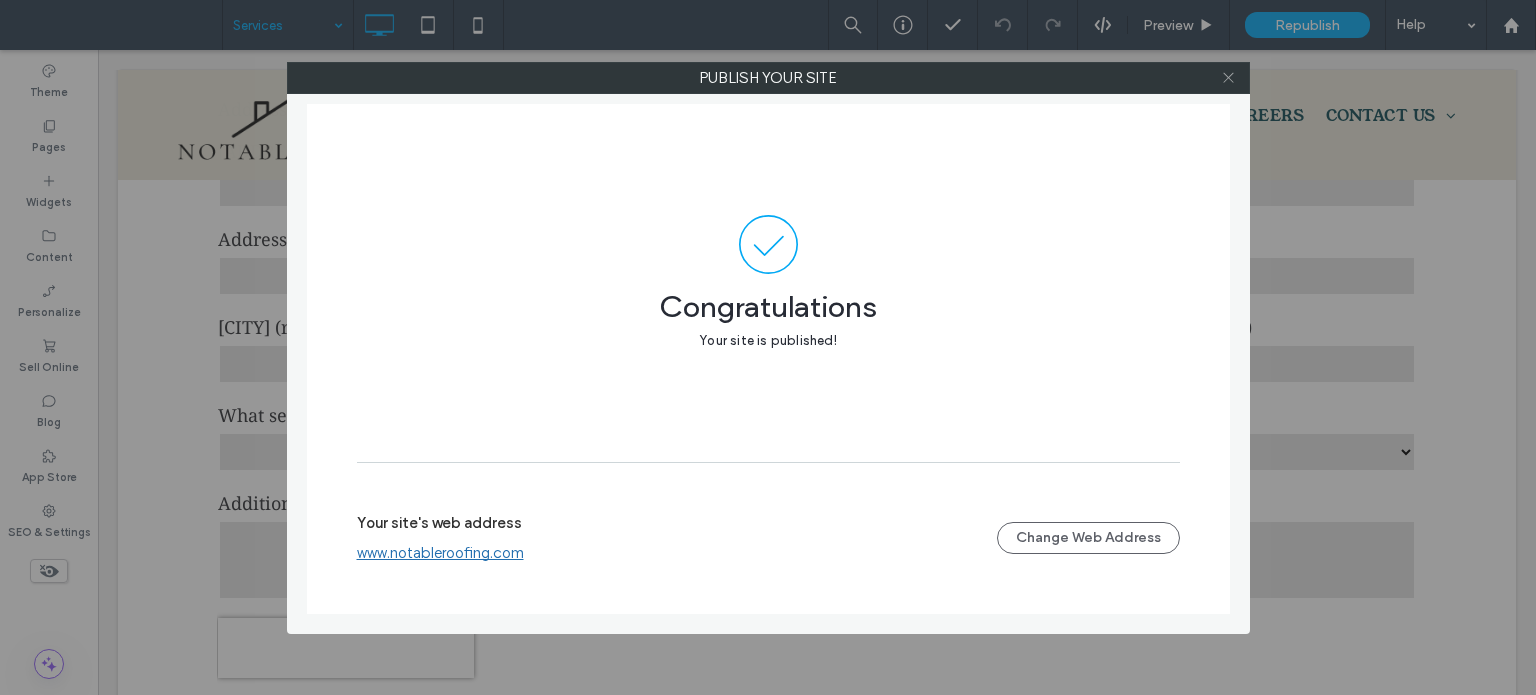 click 